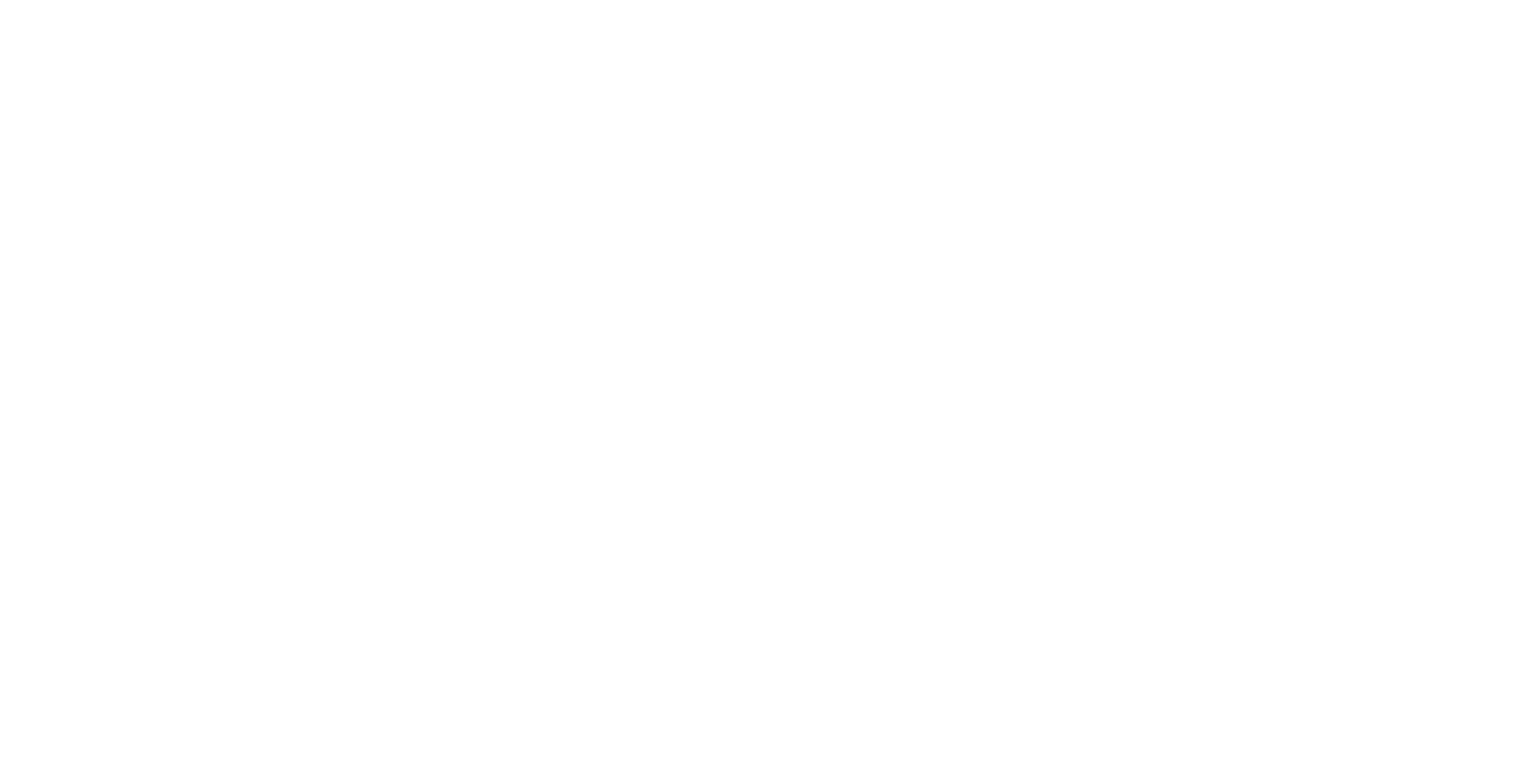 scroll, scrollTop: 0, scrollLeft: 0, axis: both 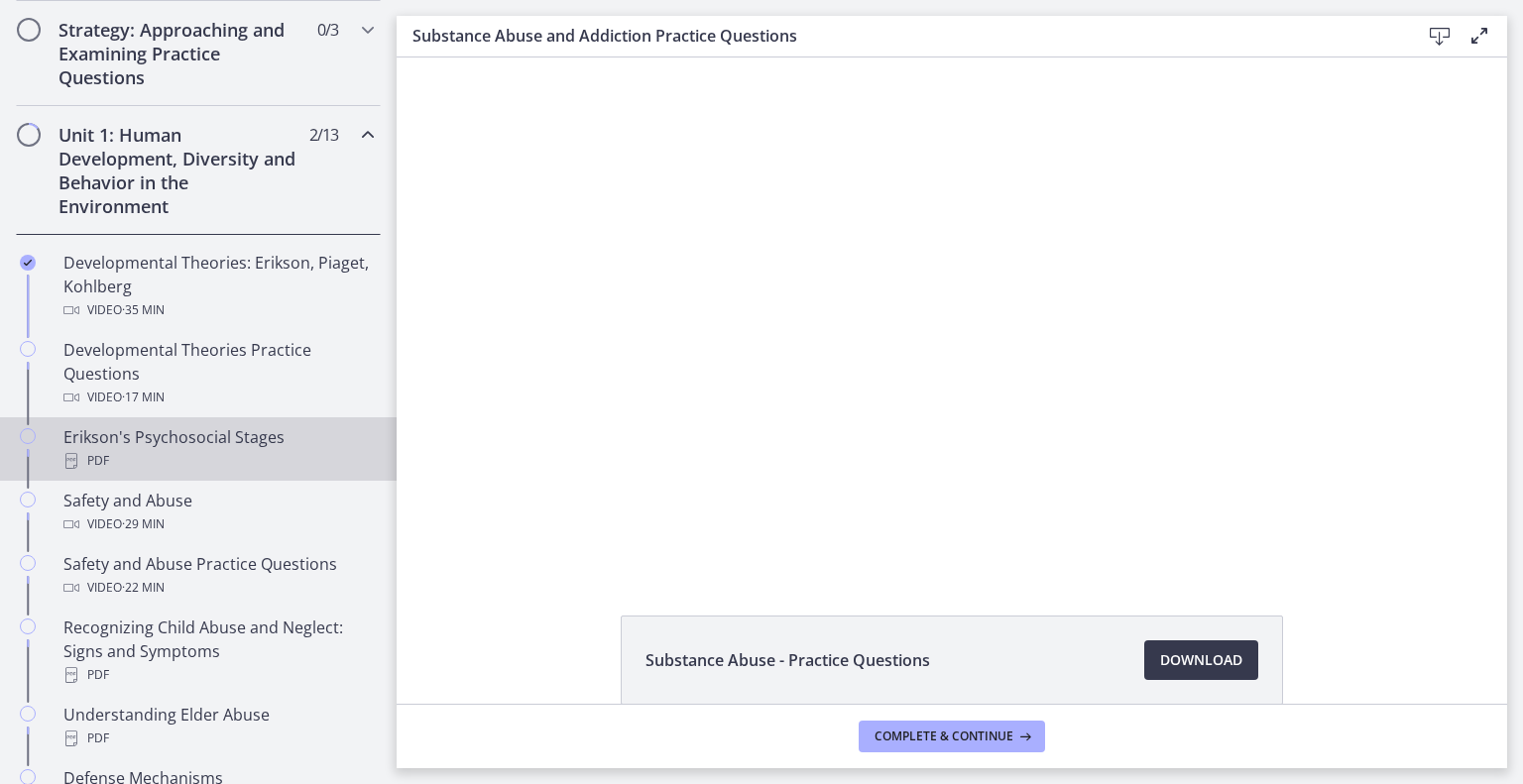 click on "Erikson's Psychosocial Stages
PDF" at bounding box center [218, 449] 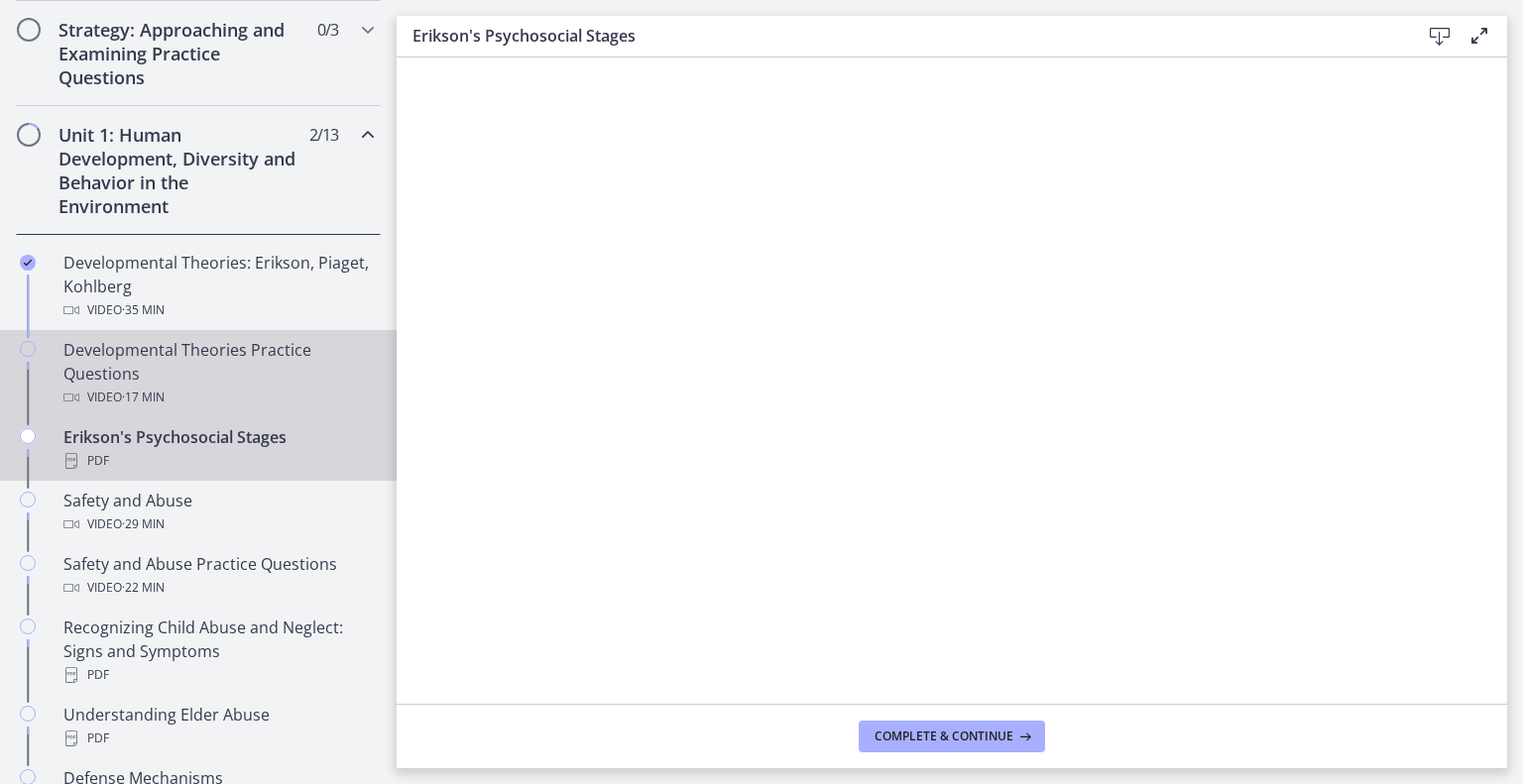 click on "Developmental Theories Practice Questions
Video
·  17 min" at bounding box center (218, 374) 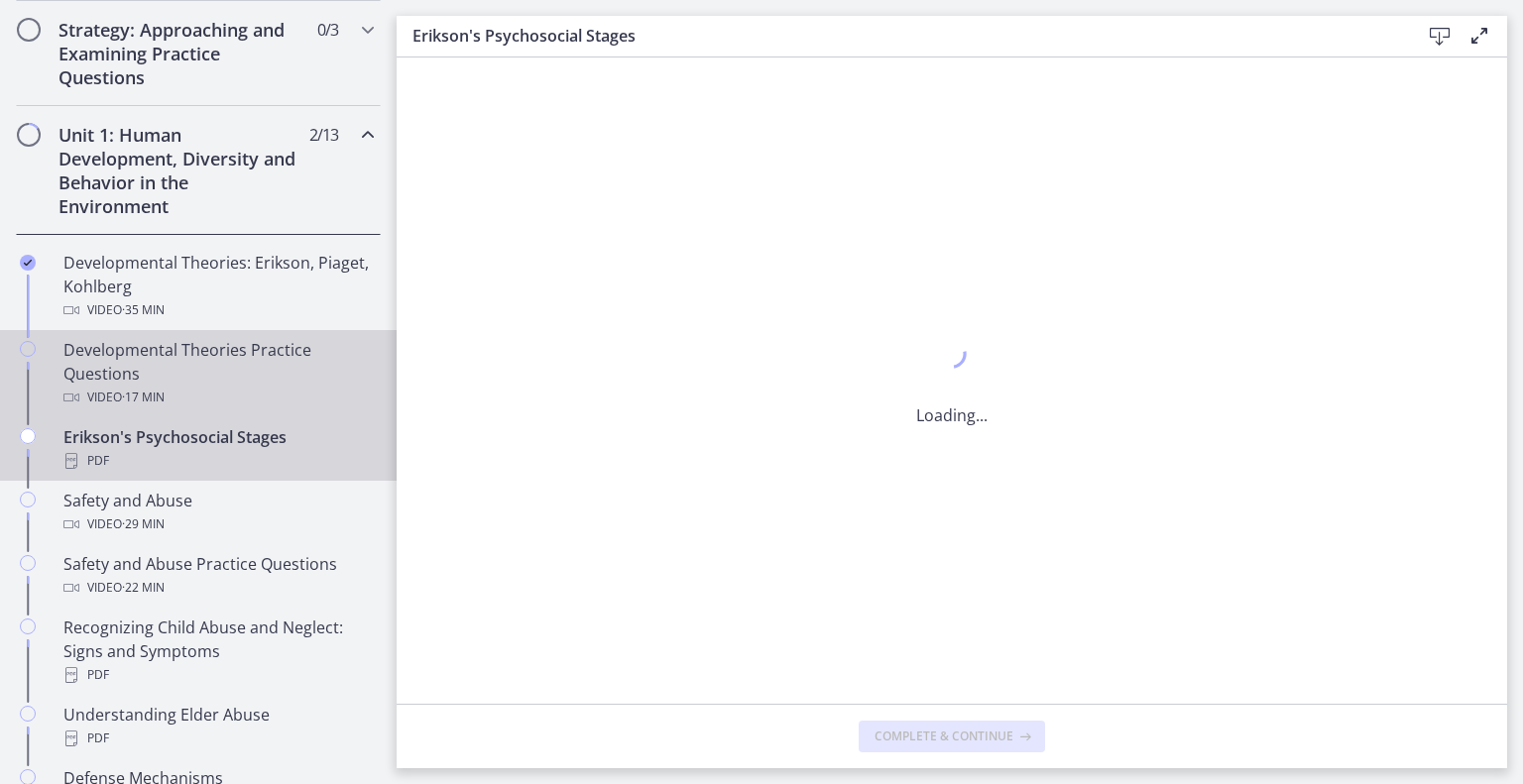 click on "Developmental Theories Practice Questions
Video
·  17 min" at bounding box center [218, 374] 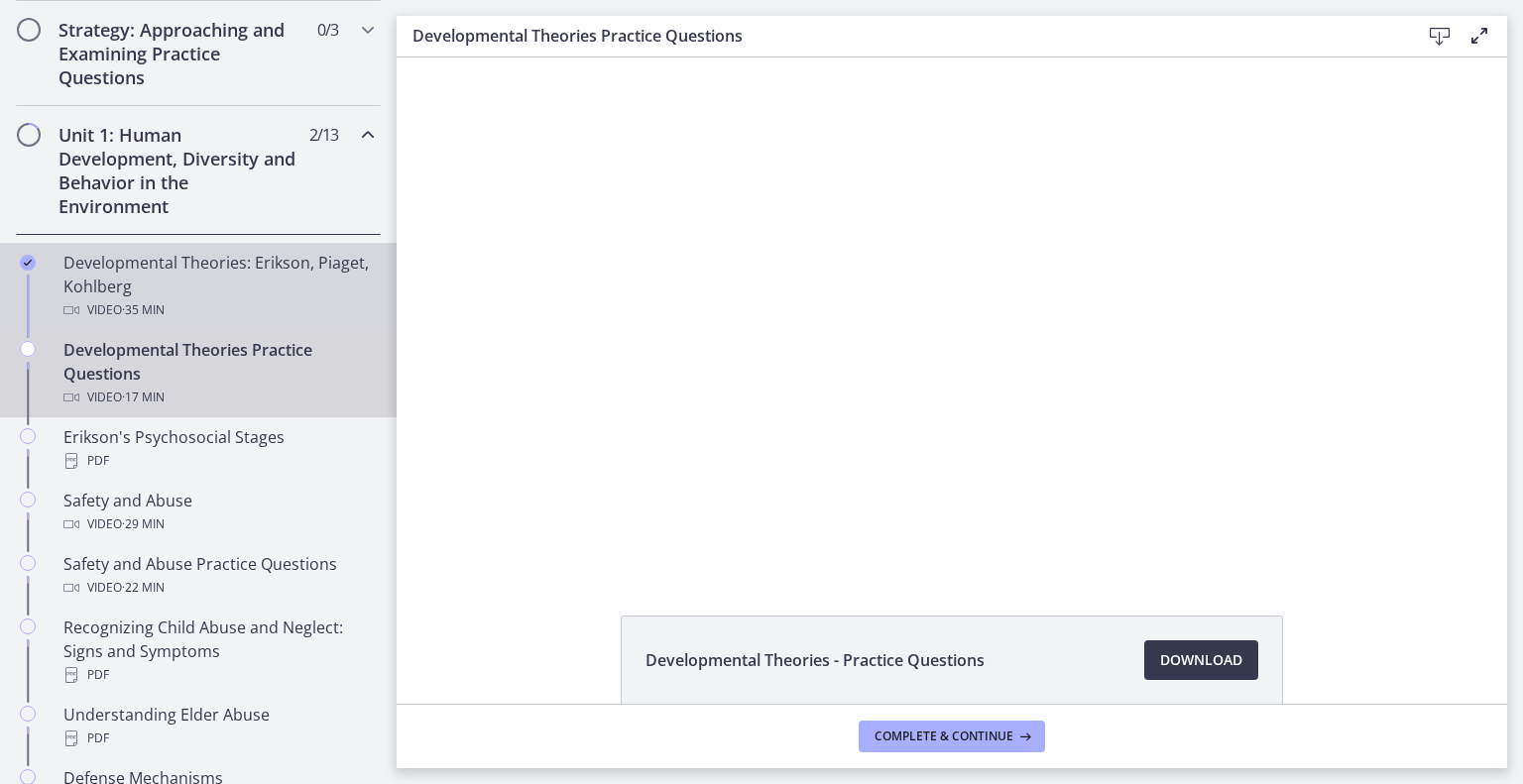 click on "·  35 min" at bounding box center [143, 310] 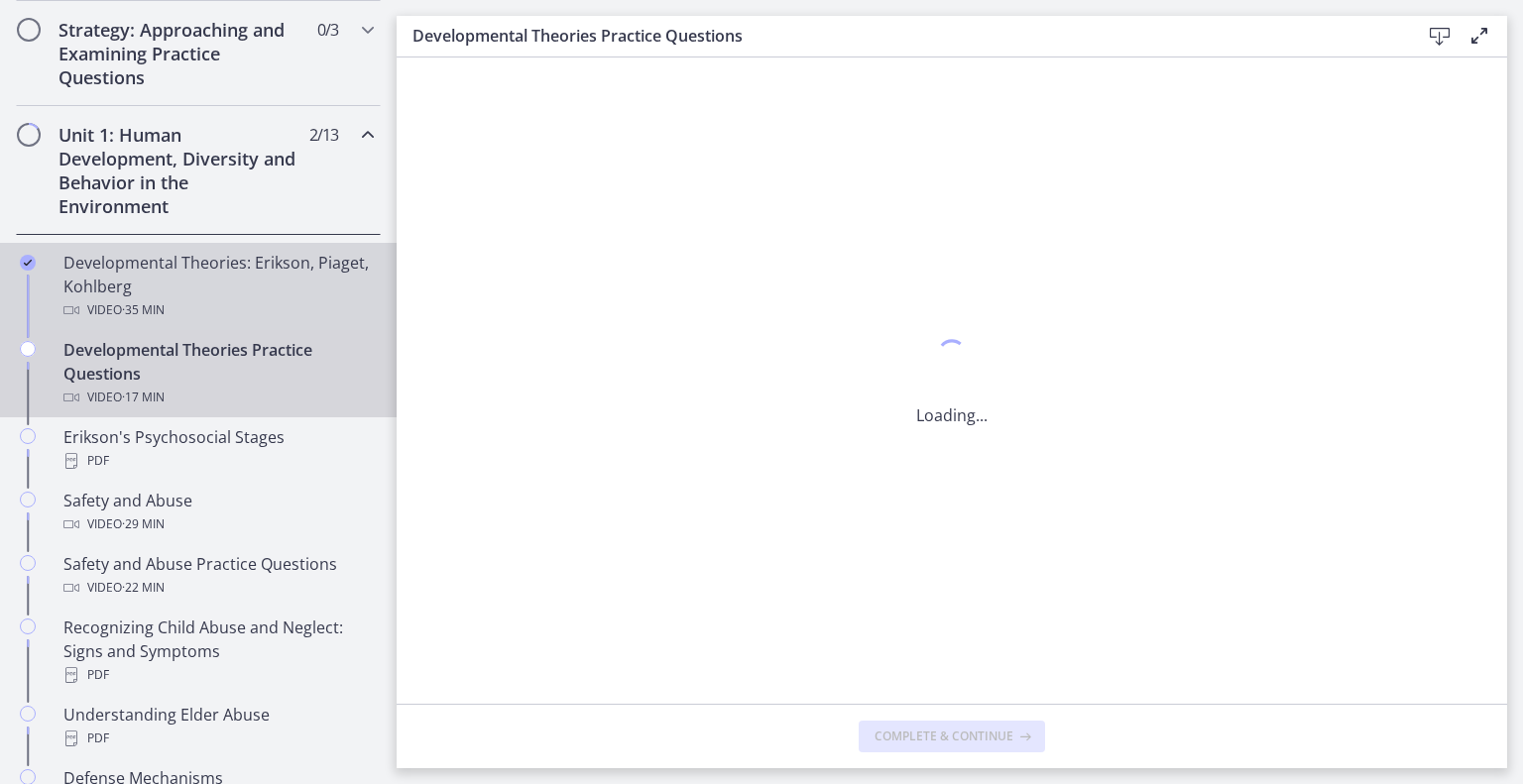 click on "·  35 min" at bounding box center [143, 310] 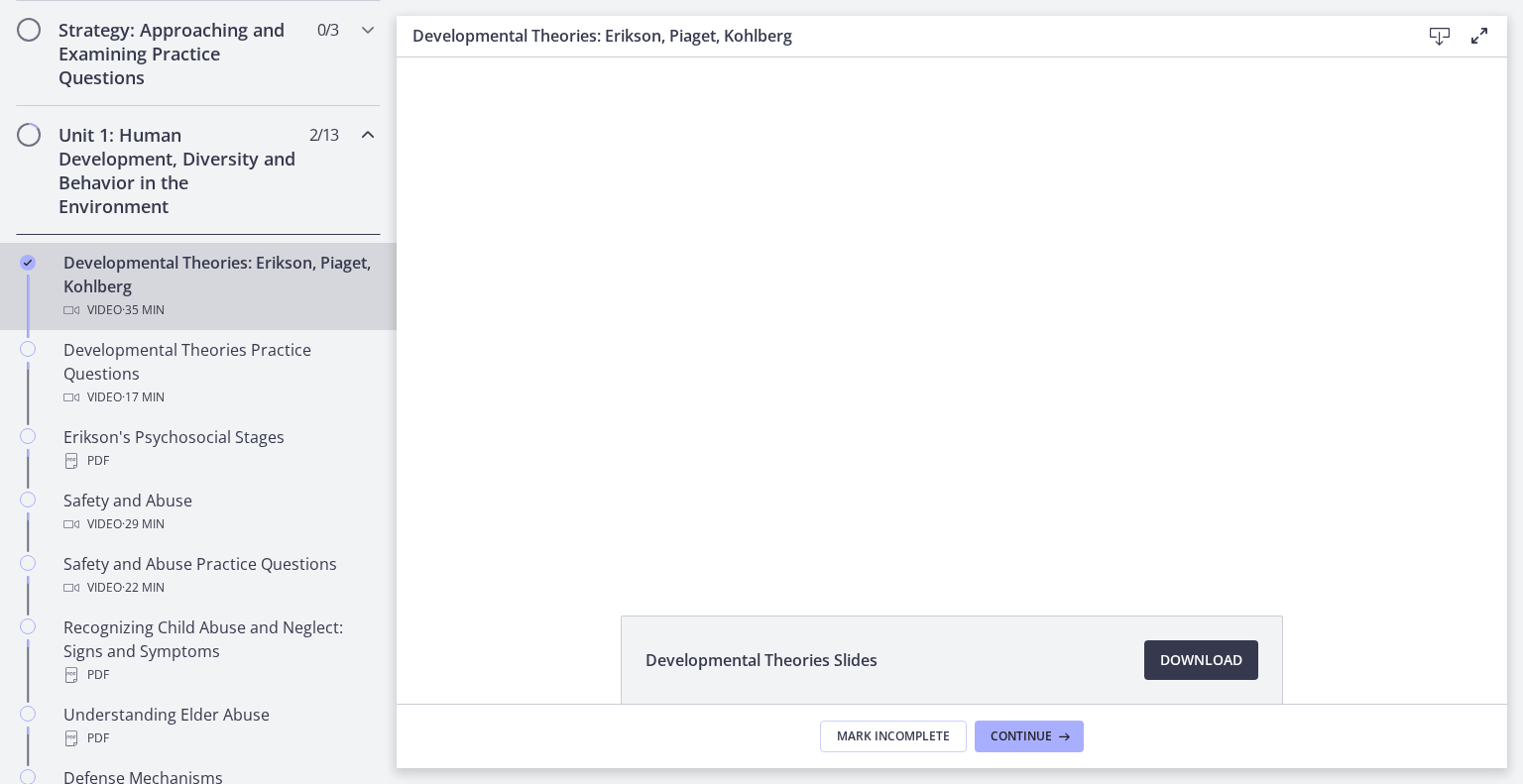 scroll, scrollTop: 0, scrollLeft: 0, axis: both 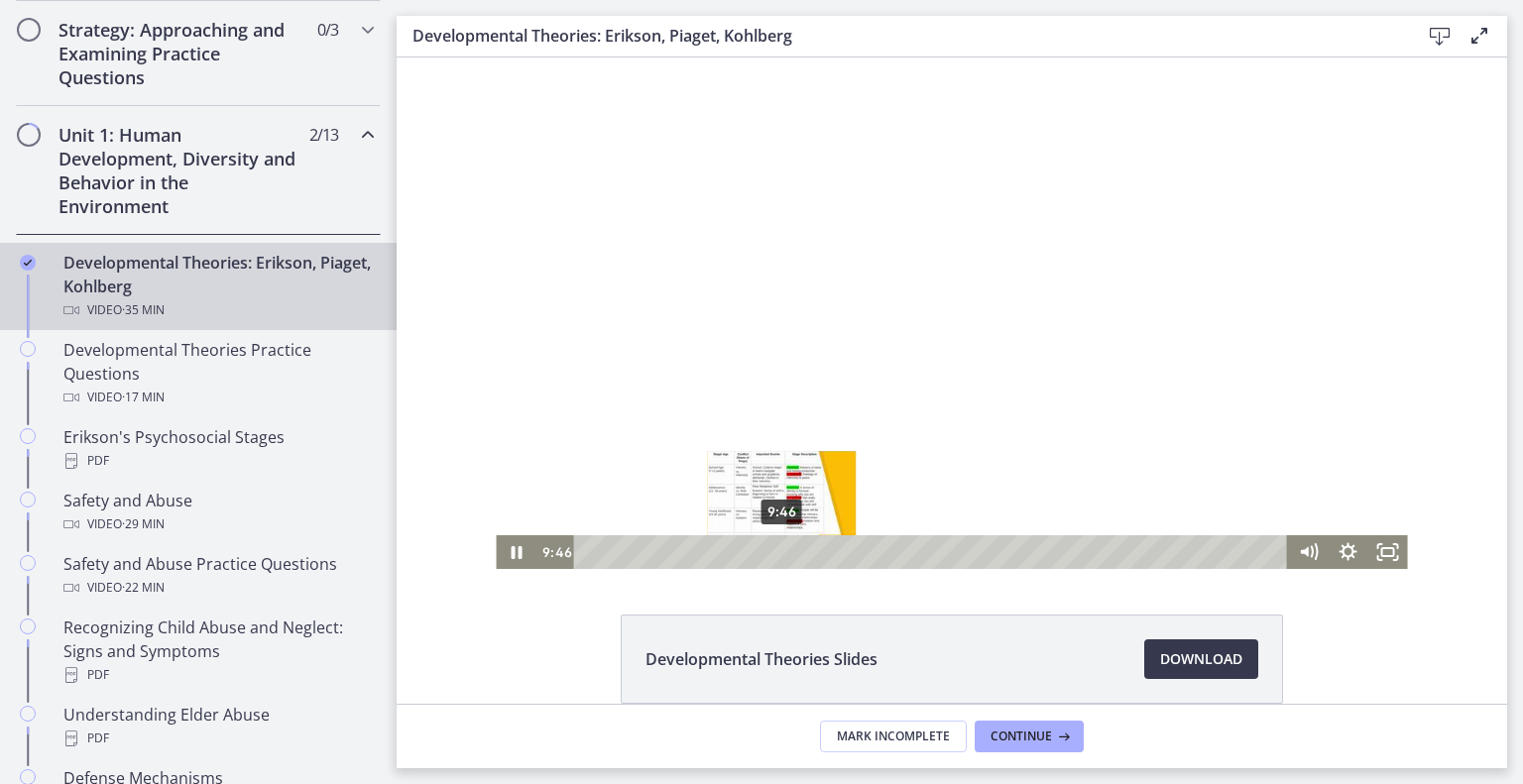 click on "9:46" at bounding box center (934, 552) 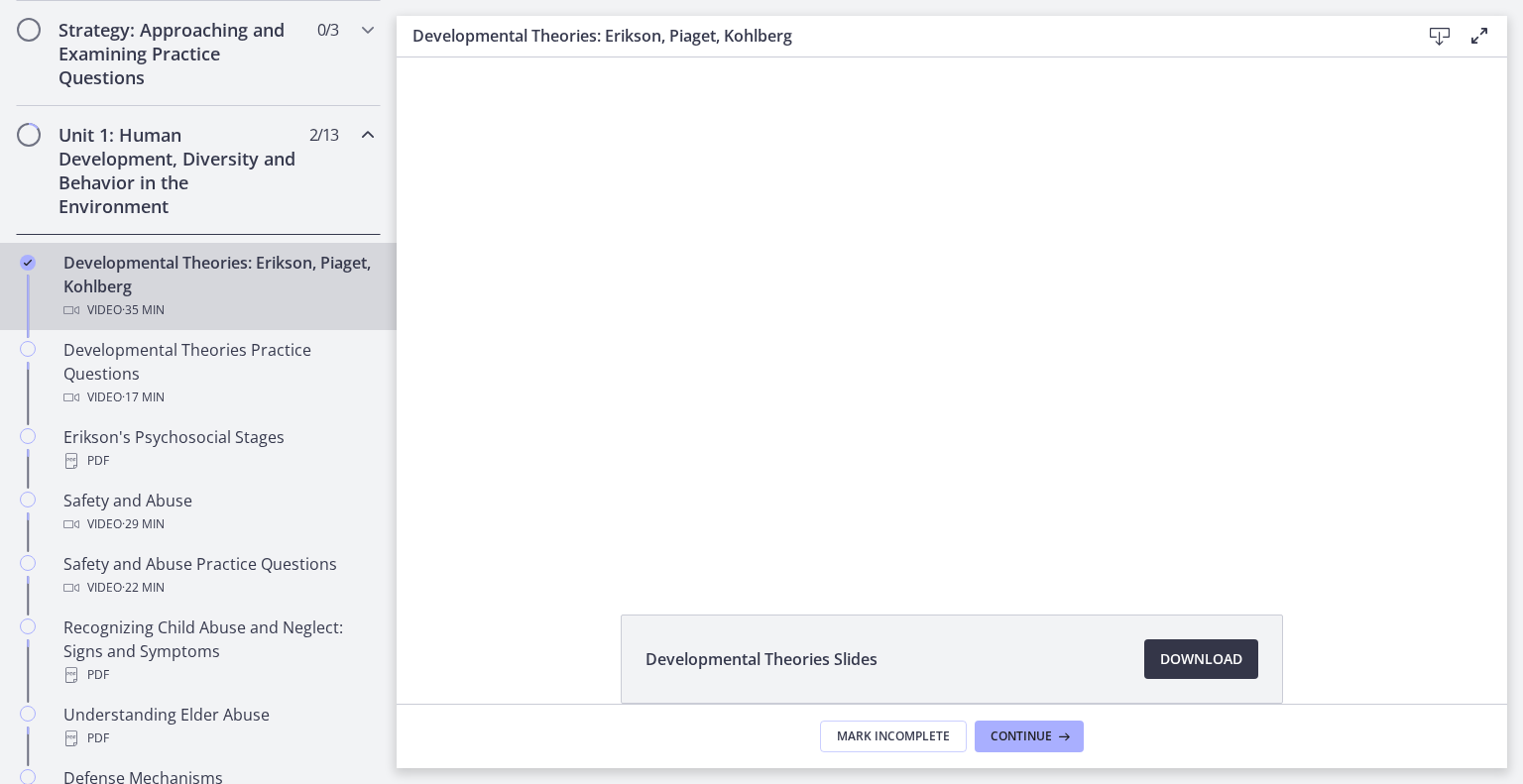 click on "Download
Opens in a new window" at bounding box center [1201, 659] 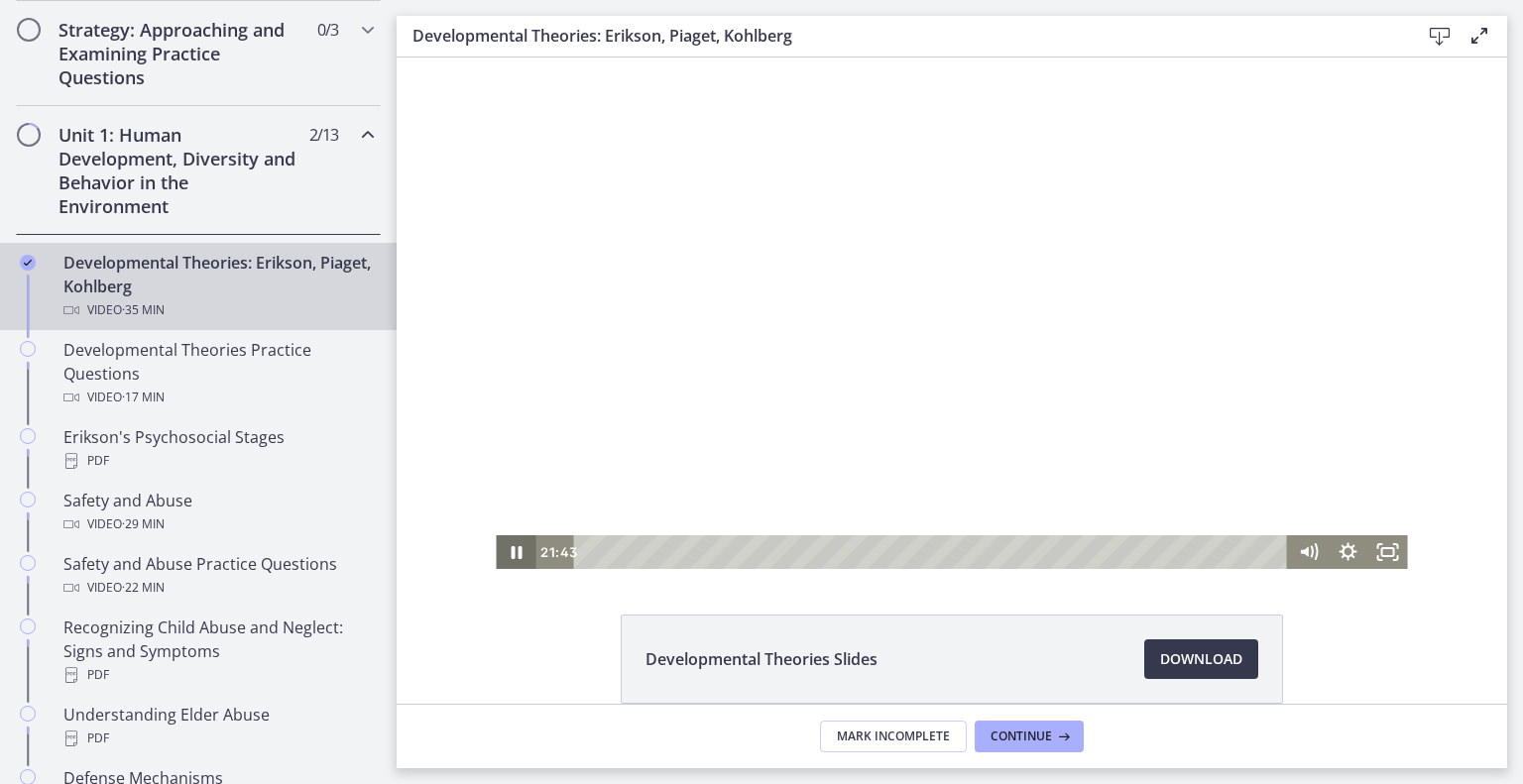 click 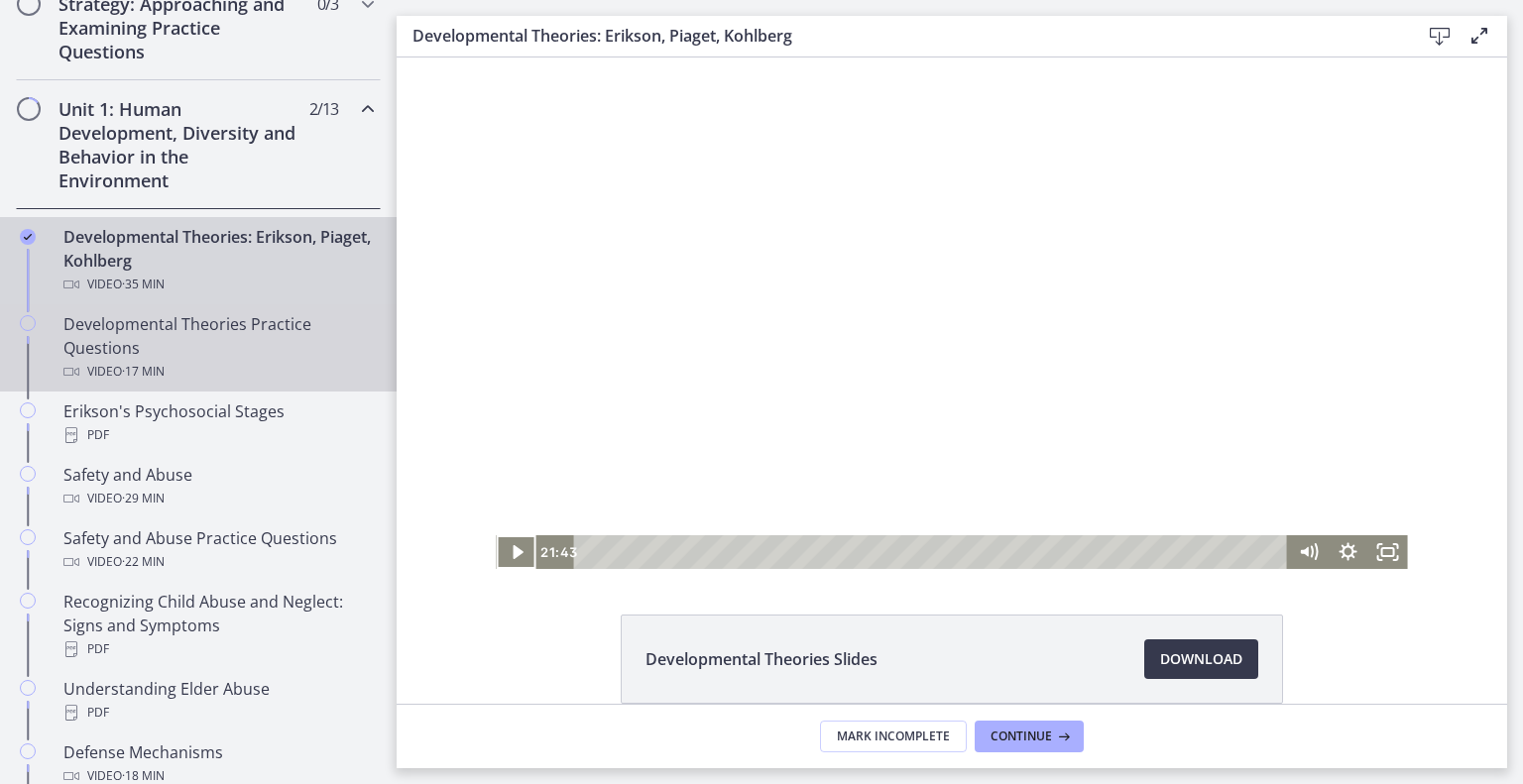 scroll, scrollTop: 492, scrollLeft: 0, axis: vertical 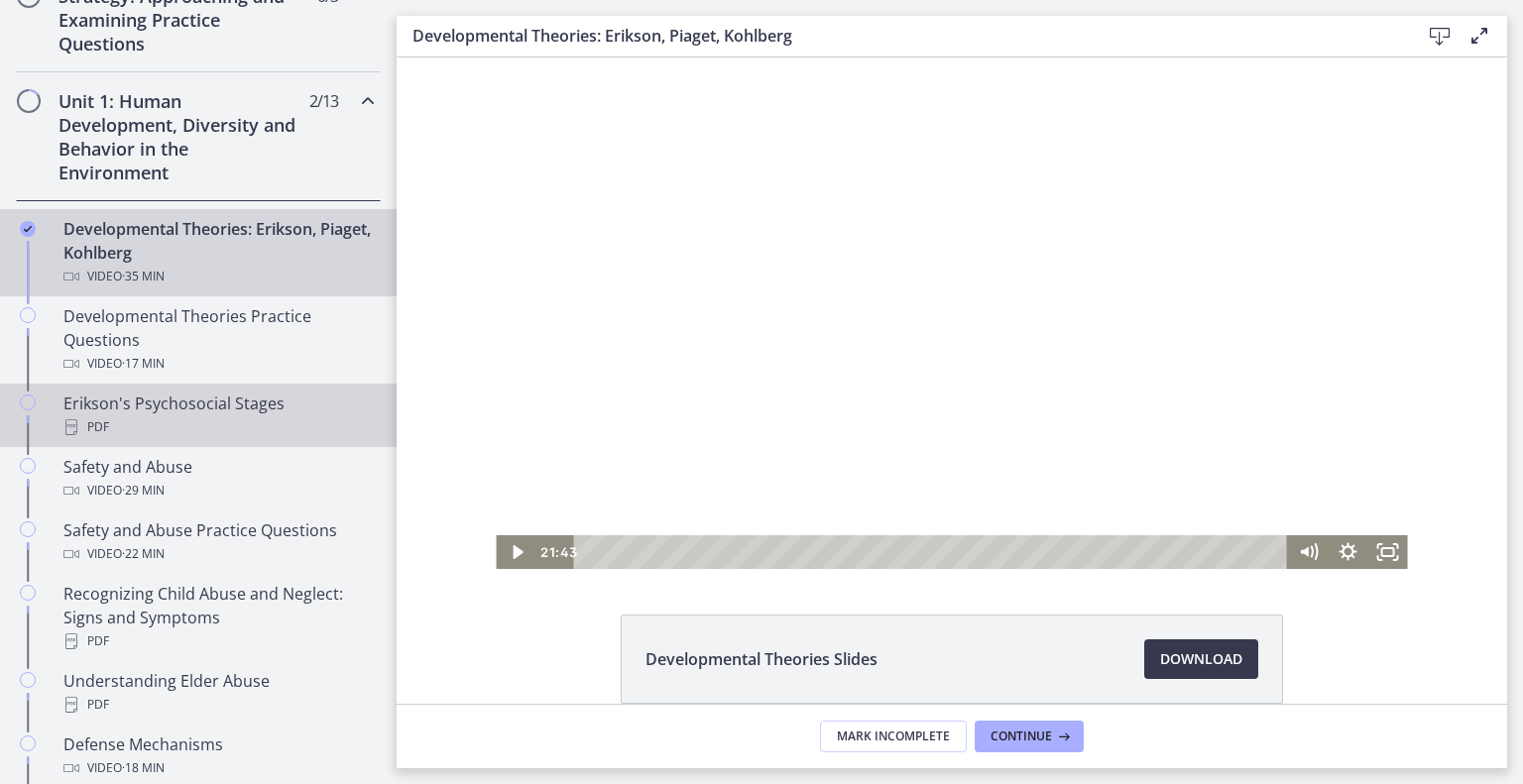 click on "Erikson's Psychosocial Stages
PDF" at bounding box center (218, 415) 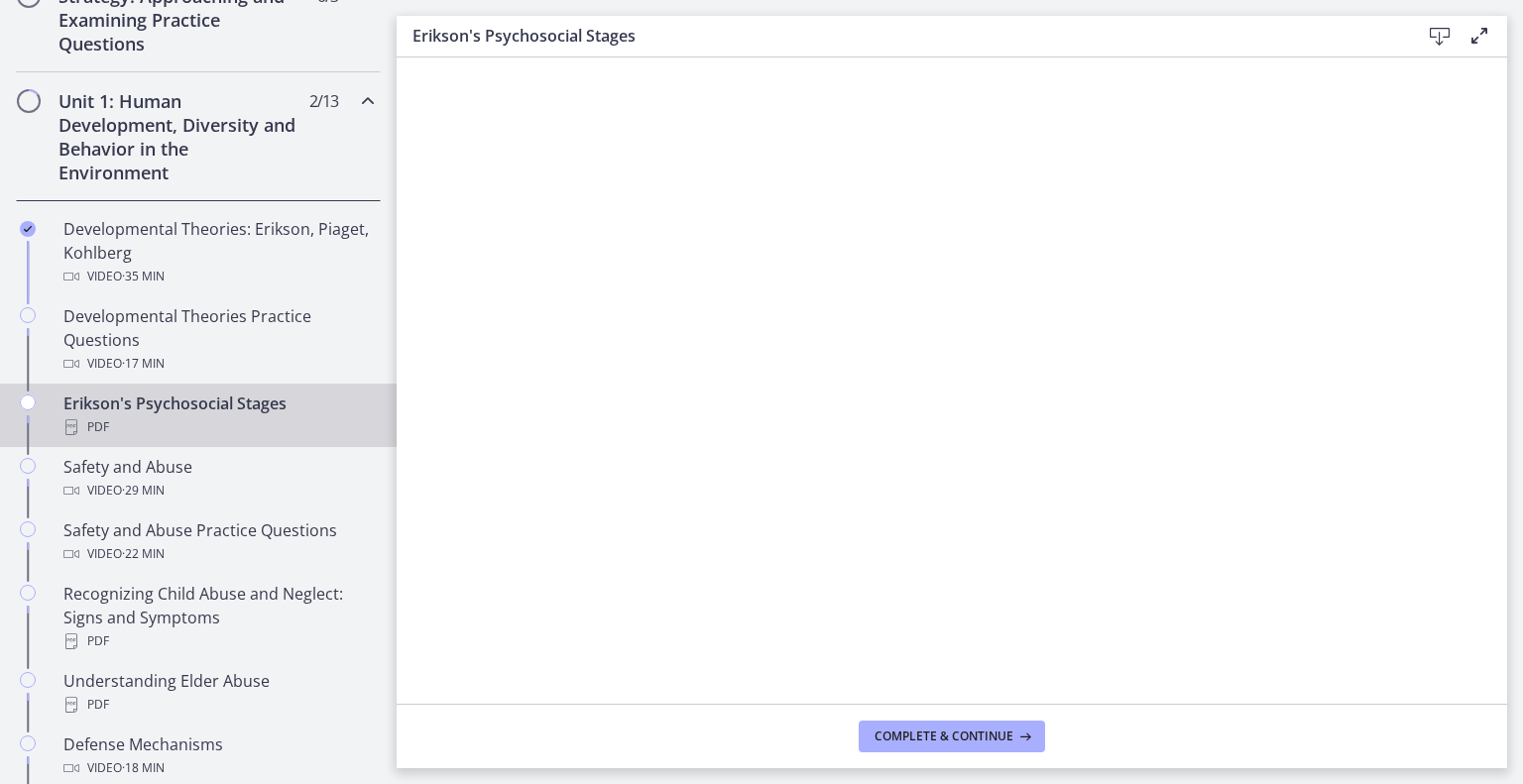 scroll, scrollTop: 0, scrollLeft: 0, axis: both 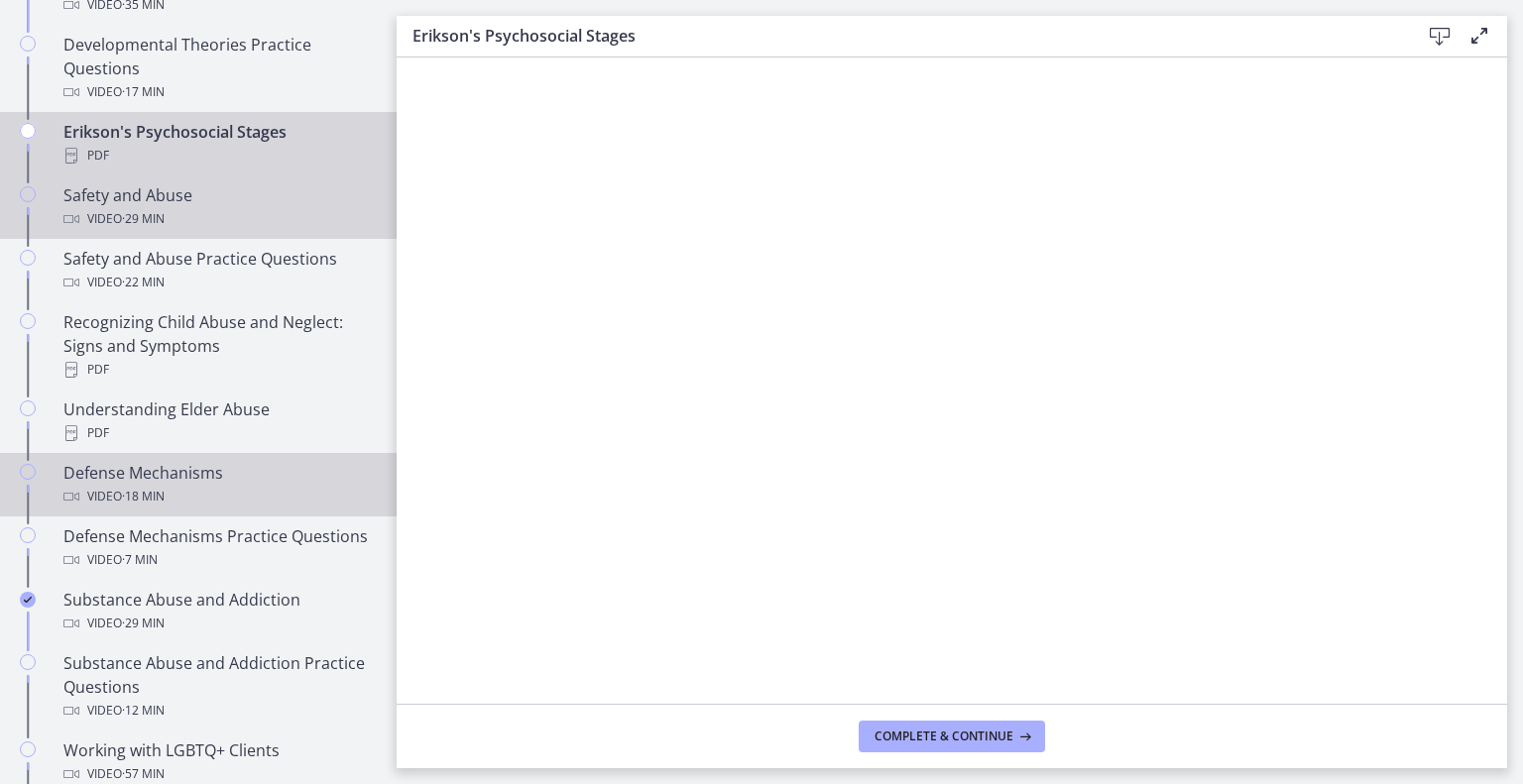 click on "Video
·  18 min" at bounding box center [218, 497] 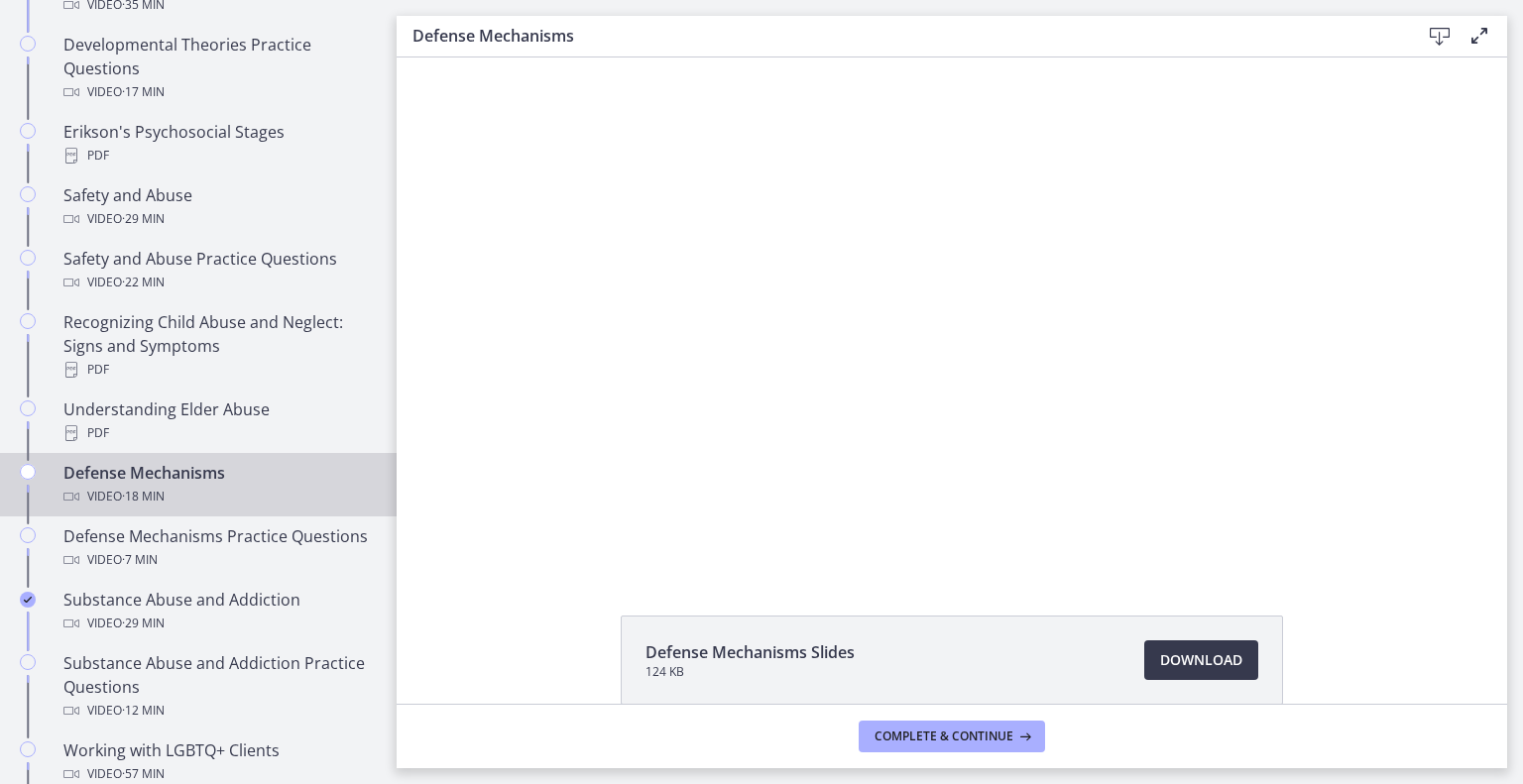 scroll, scrollTop: 0, scrollLeft: 0, axis: both 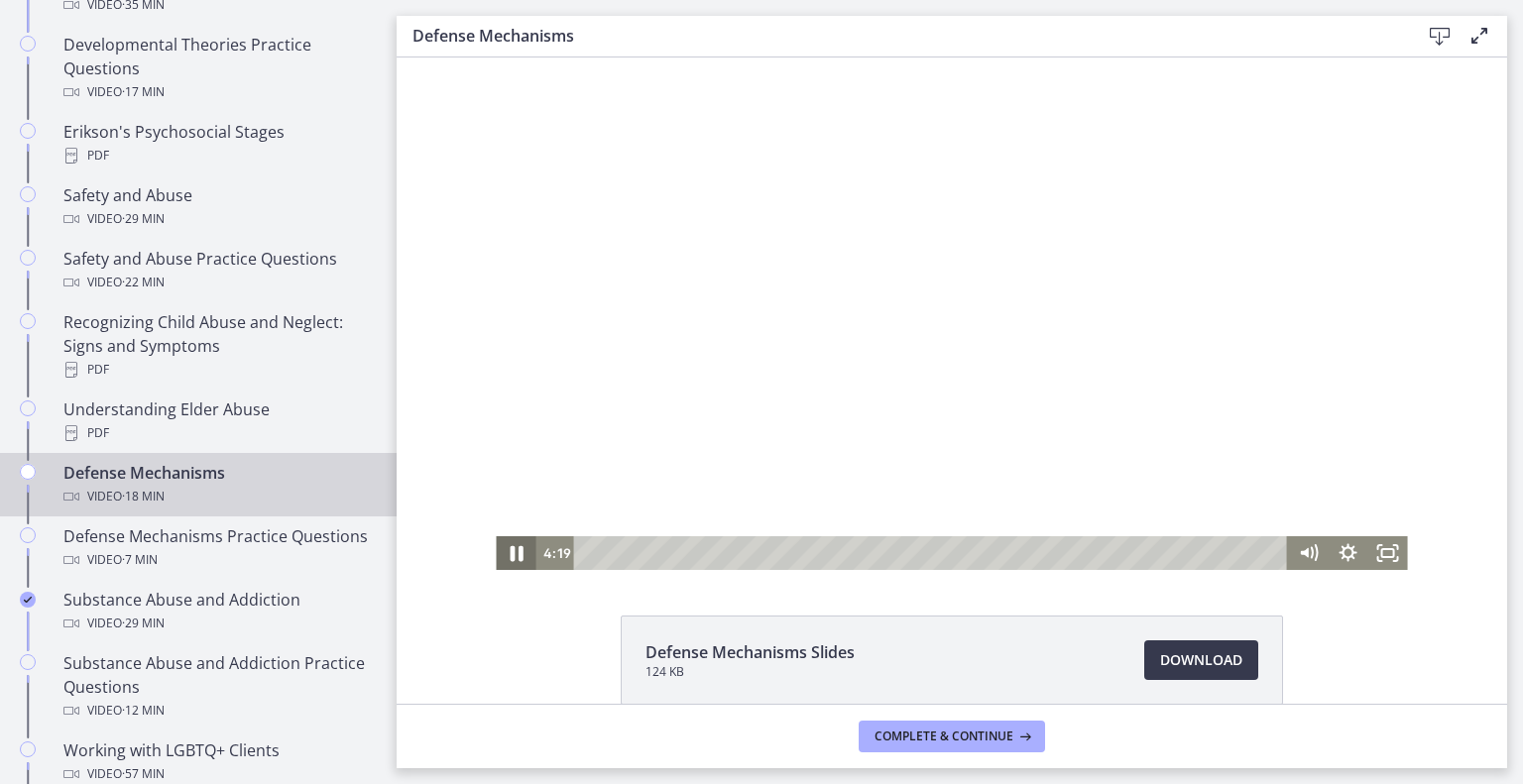click 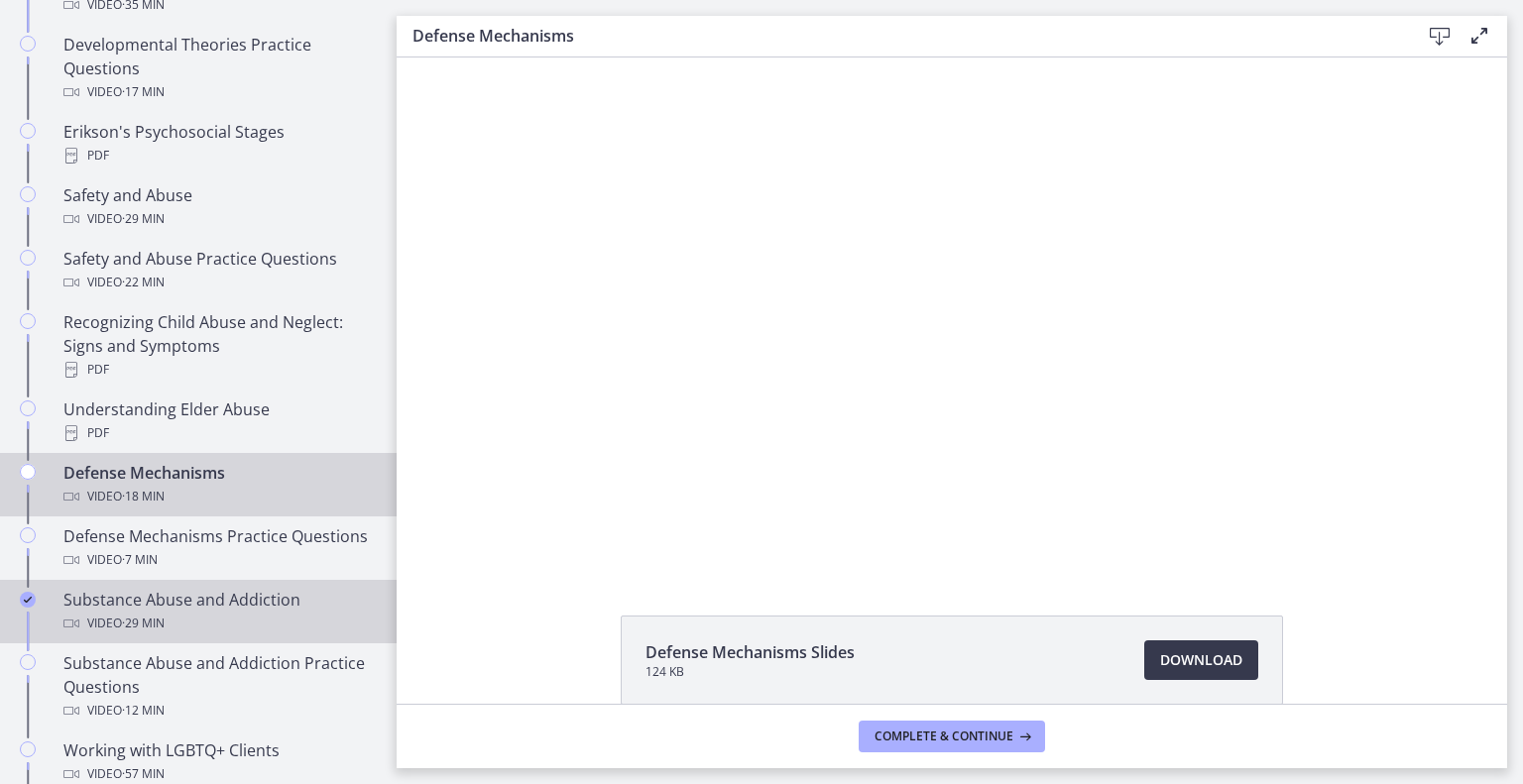 click on "Substance Abuse and Addiction
Video
·  29 min" at bounding box center [218, 612] 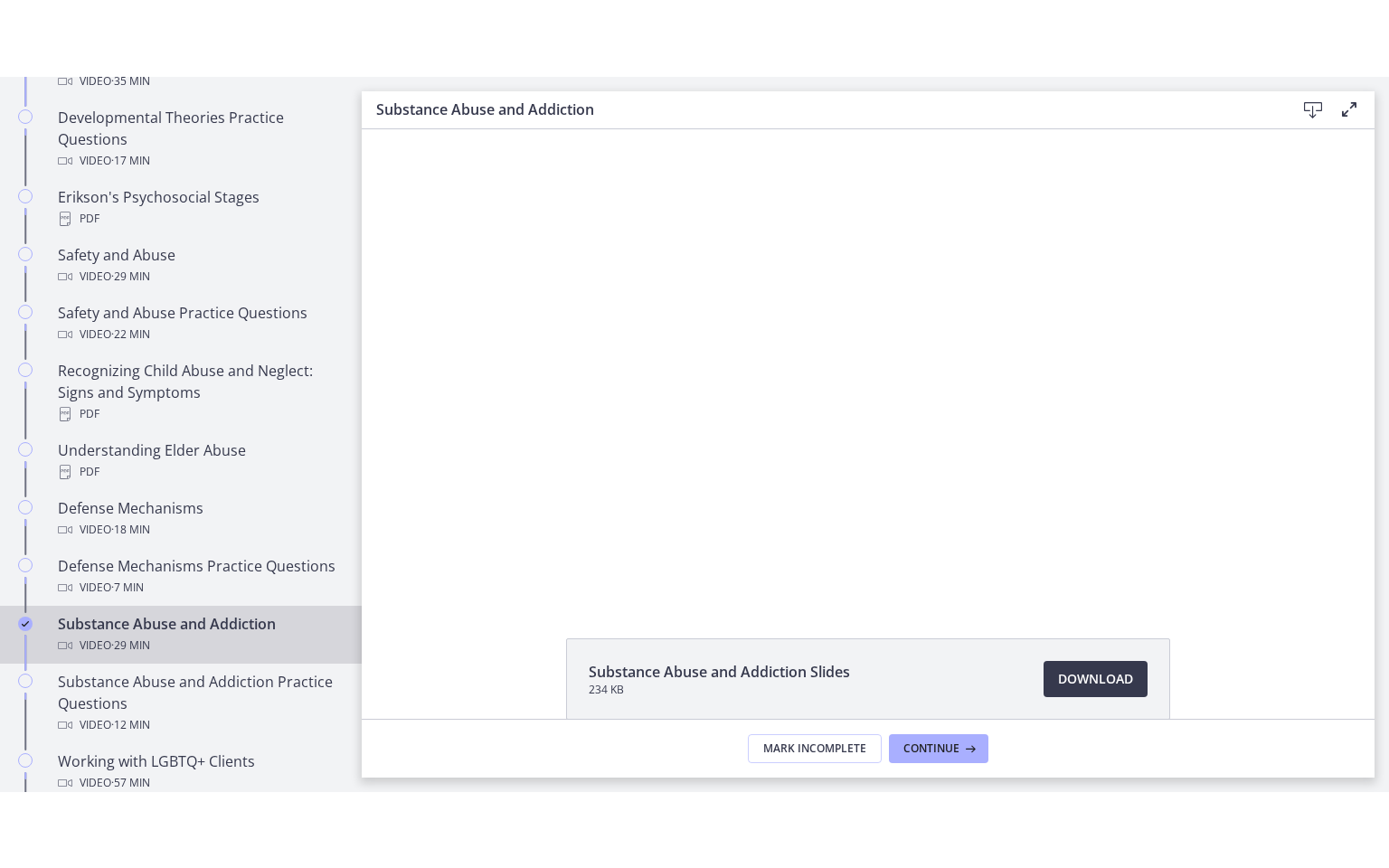 scroll, scrollTop: 0, scrollLeft: 0, axis: both 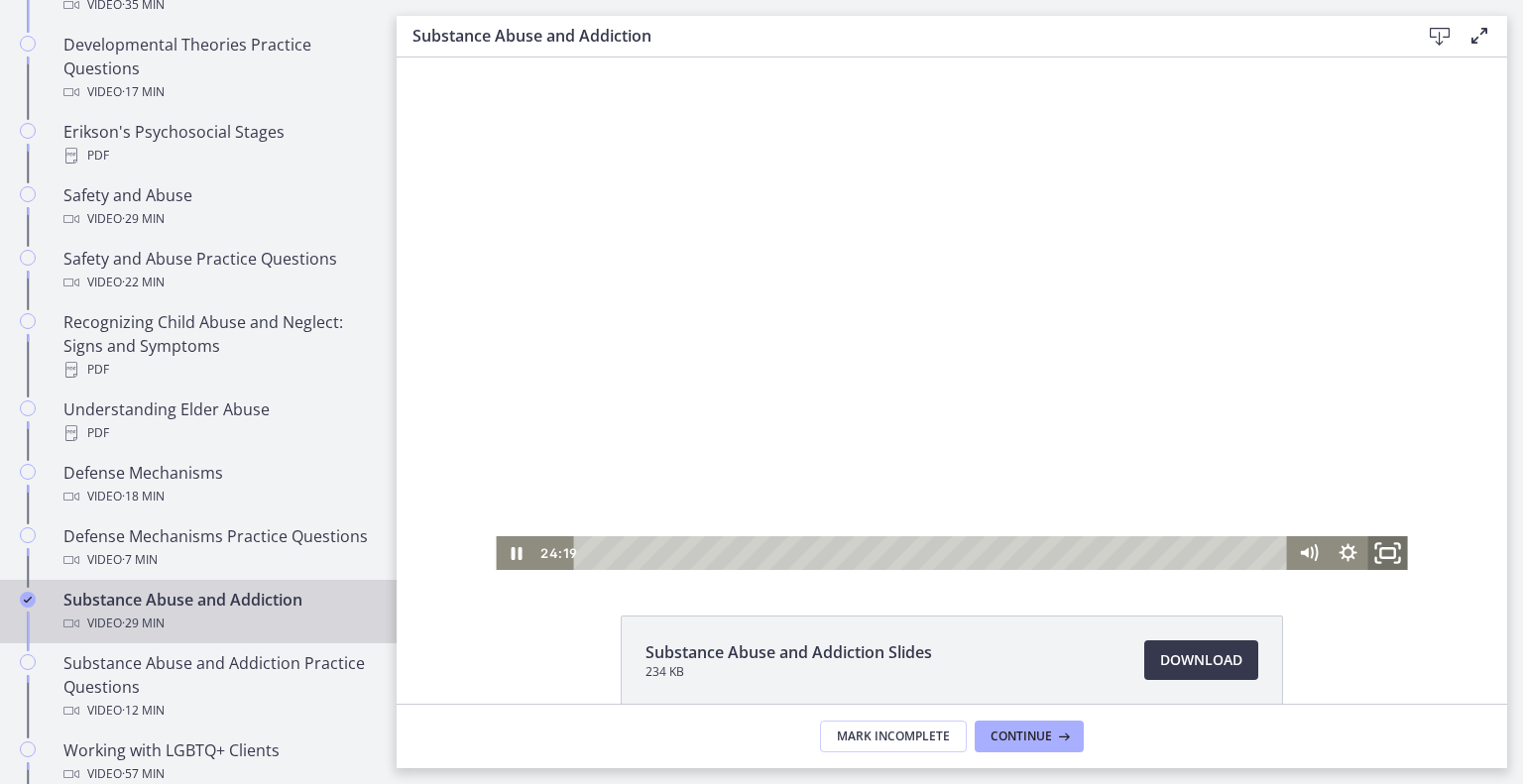 click 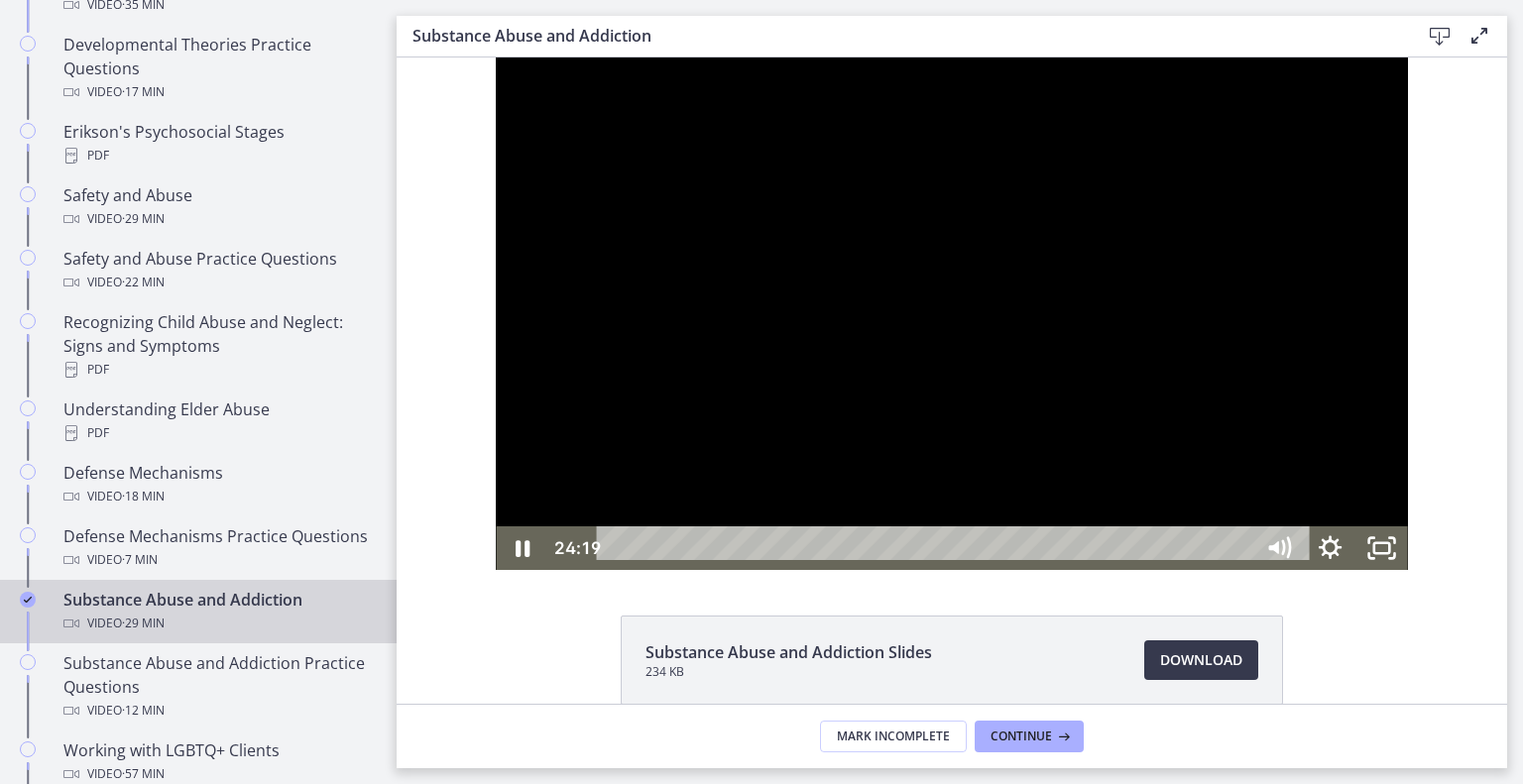 scroll, scrollTop: 672, scrollLeft: 0, axis: vertical 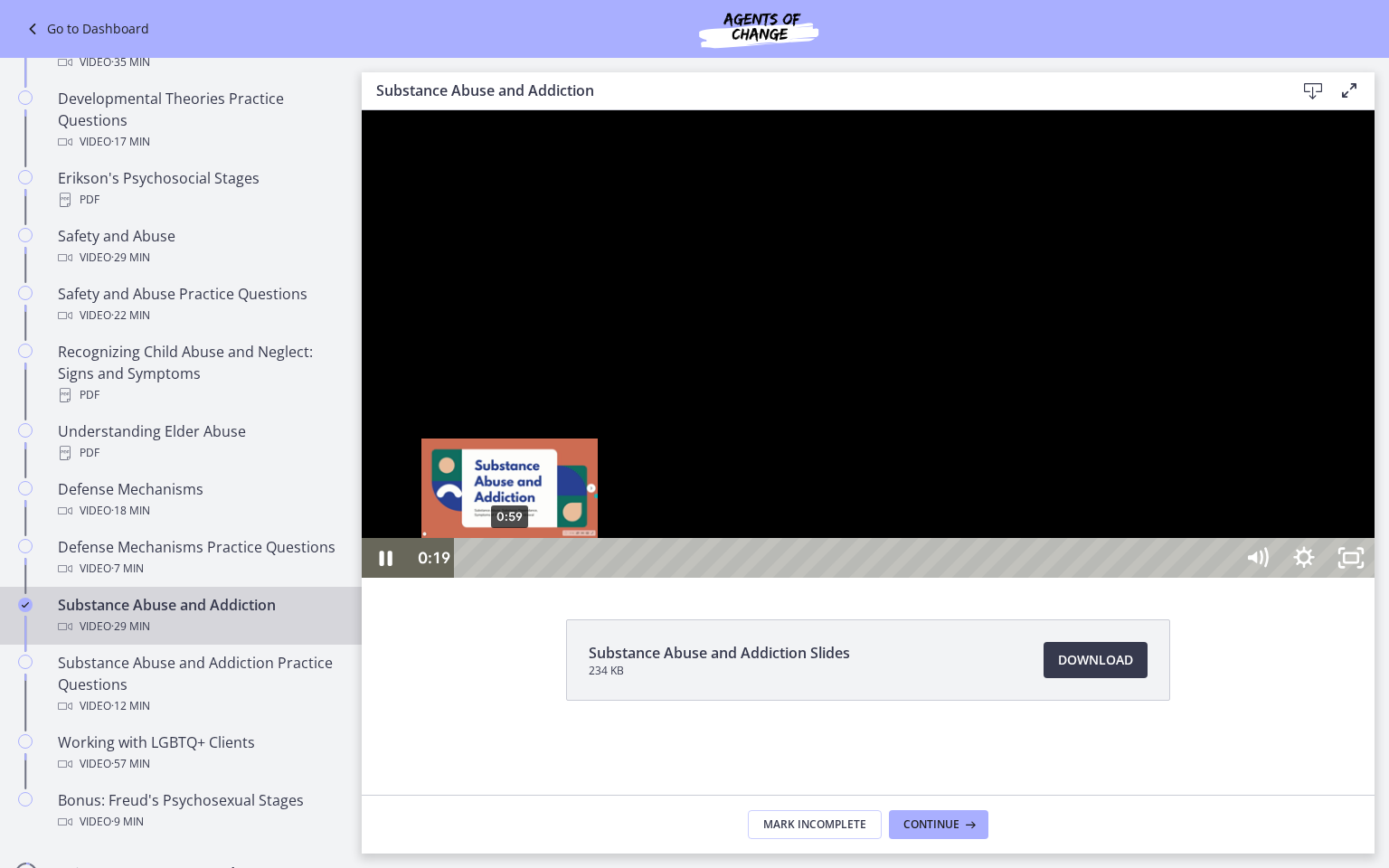 click on "0:59" at bounding box center [846, 558] 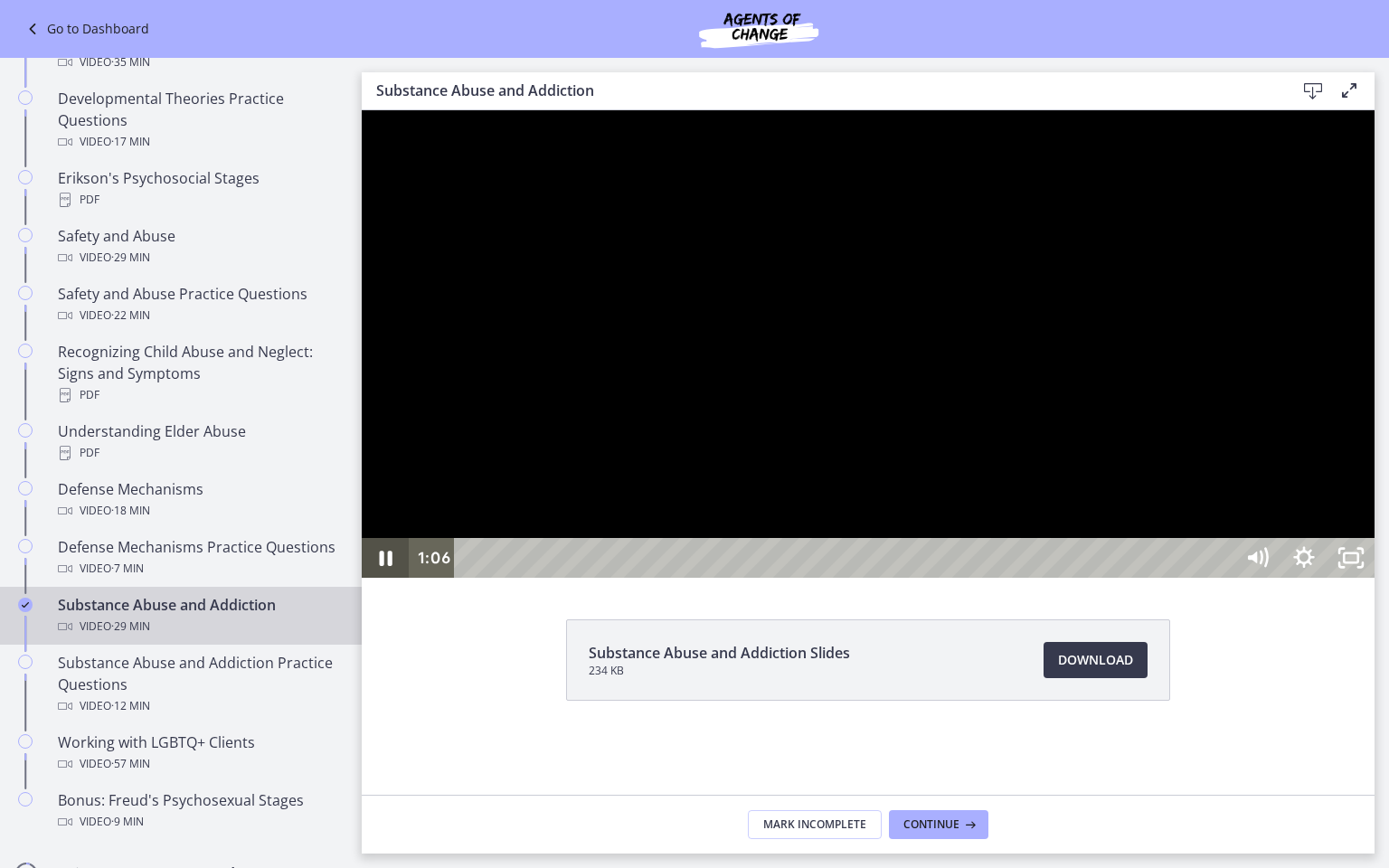 click 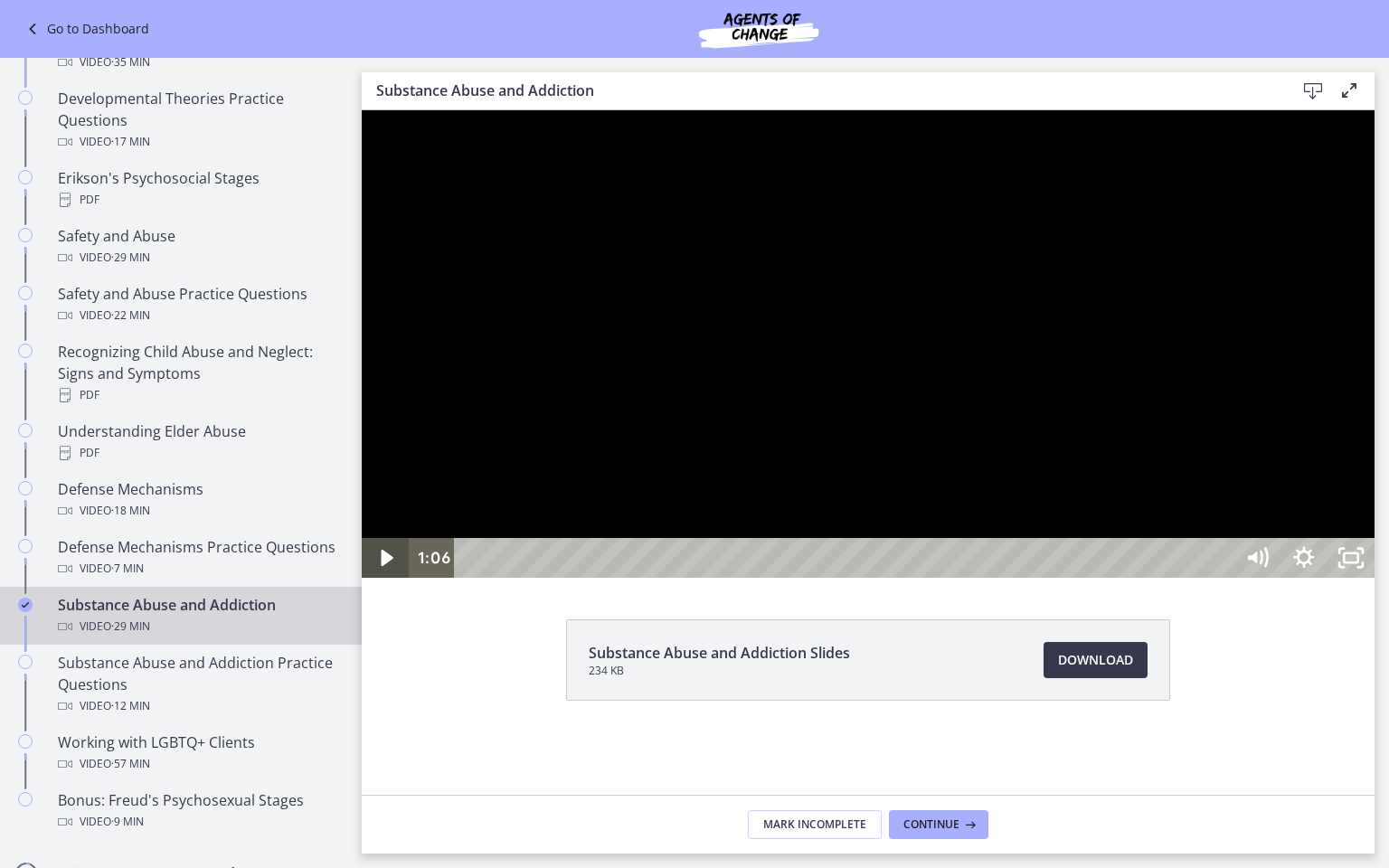 click 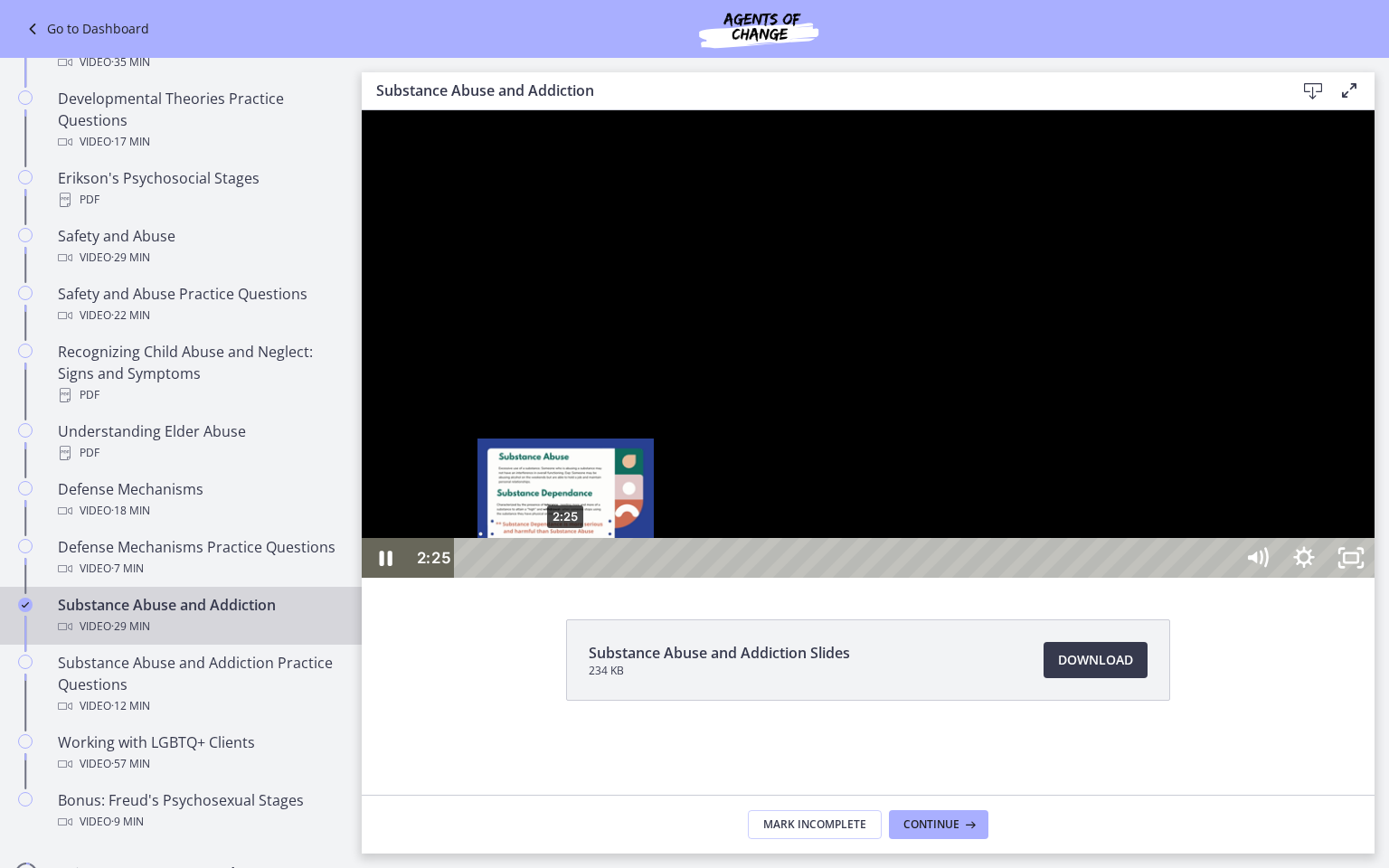 click on "2:25" at bounding box center [846, 558] 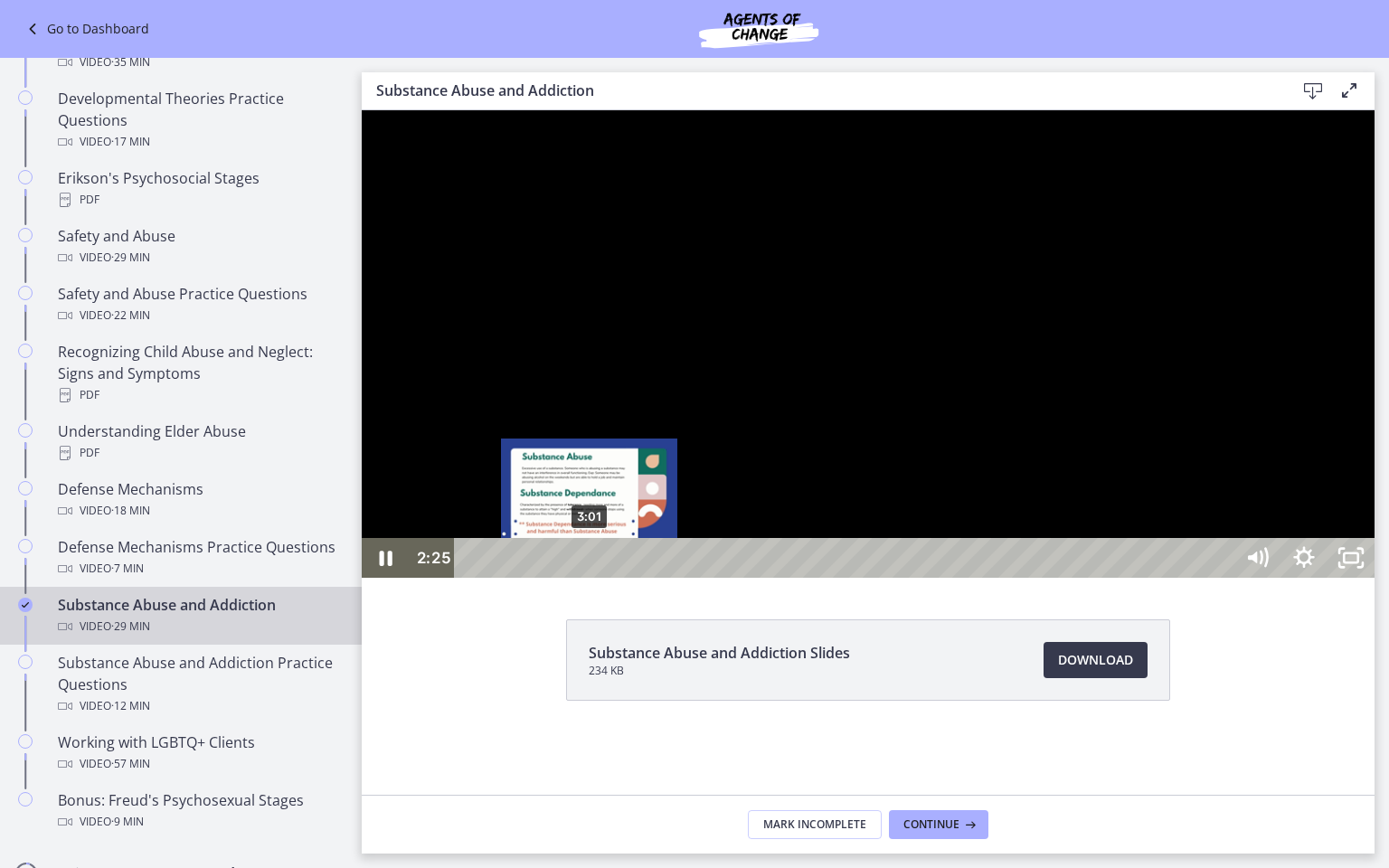 click on "3:01" at bounding box center (846, 558) 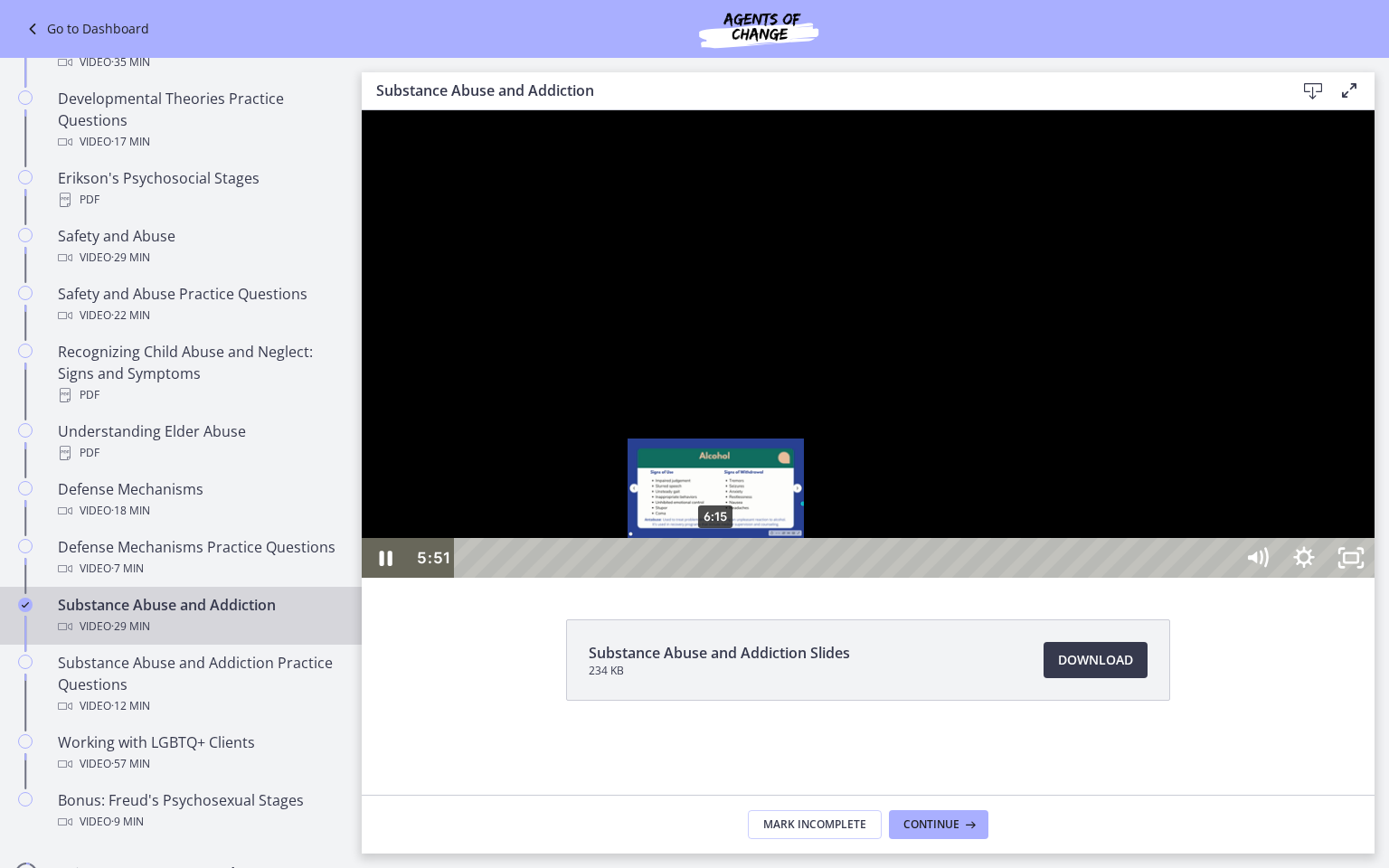 click on "6:15" at bounding box center [846, 558] 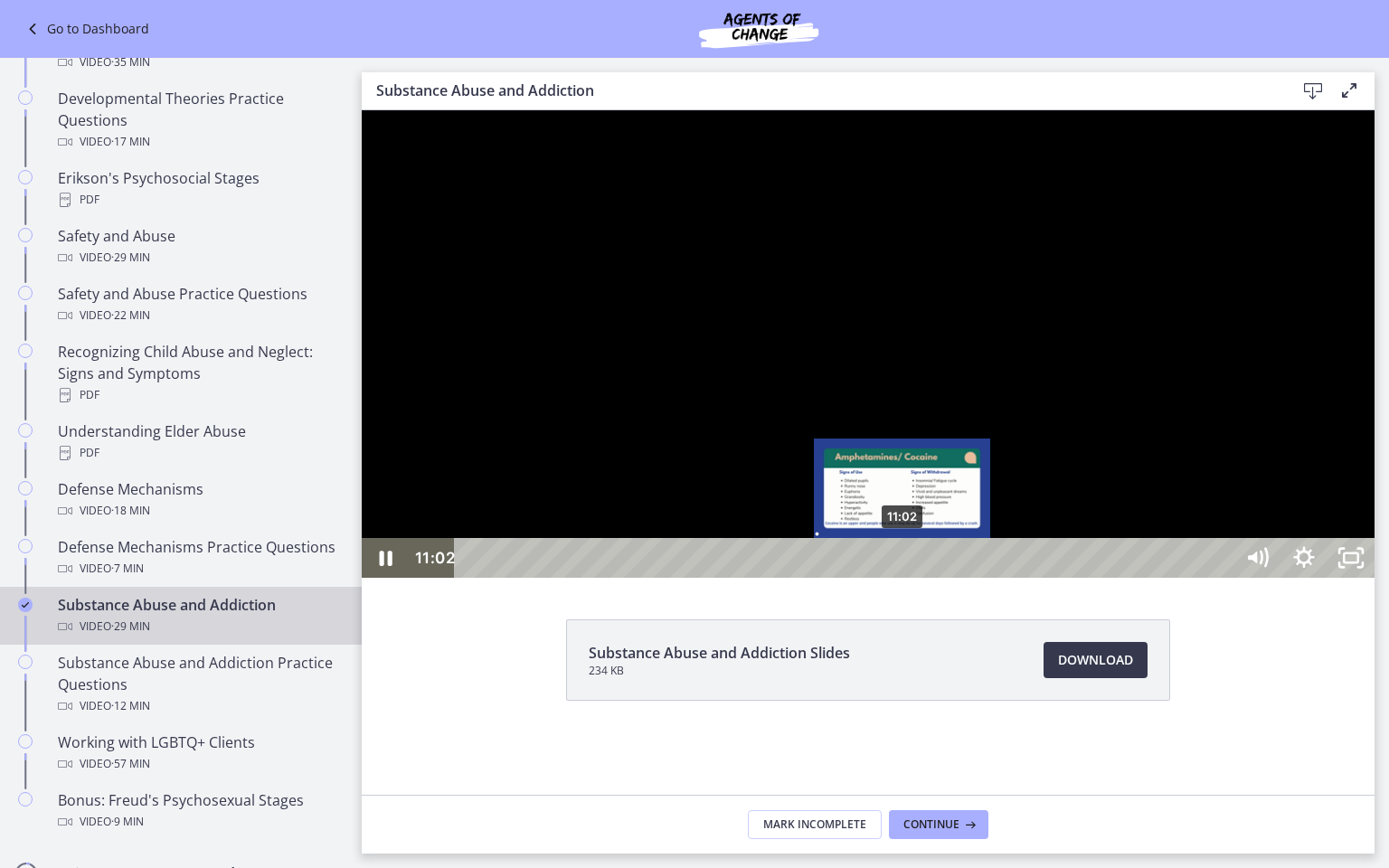click on "11:02" at bounding box center (846, 558) 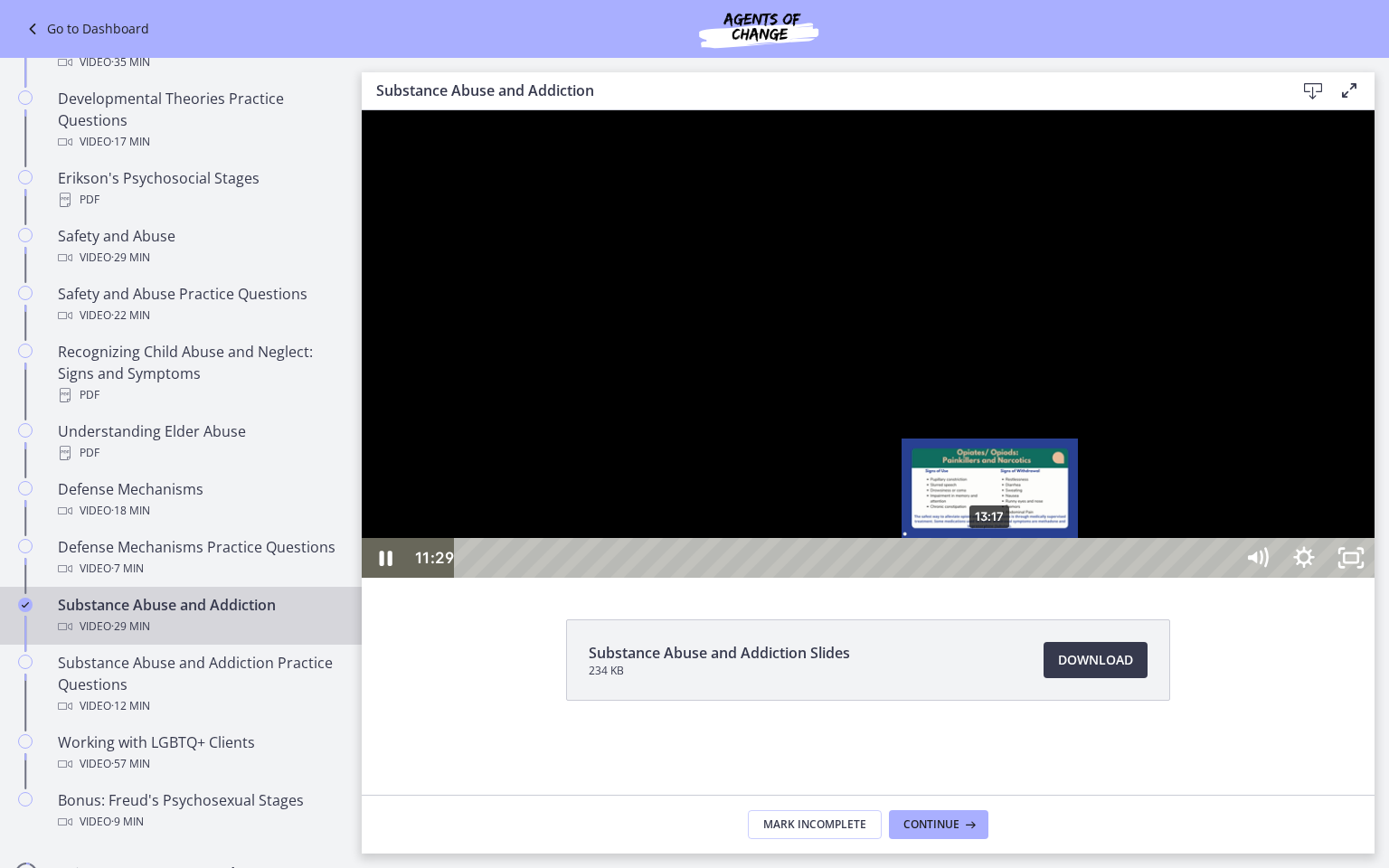 click on "13:17" at bounding box center (846, 558) 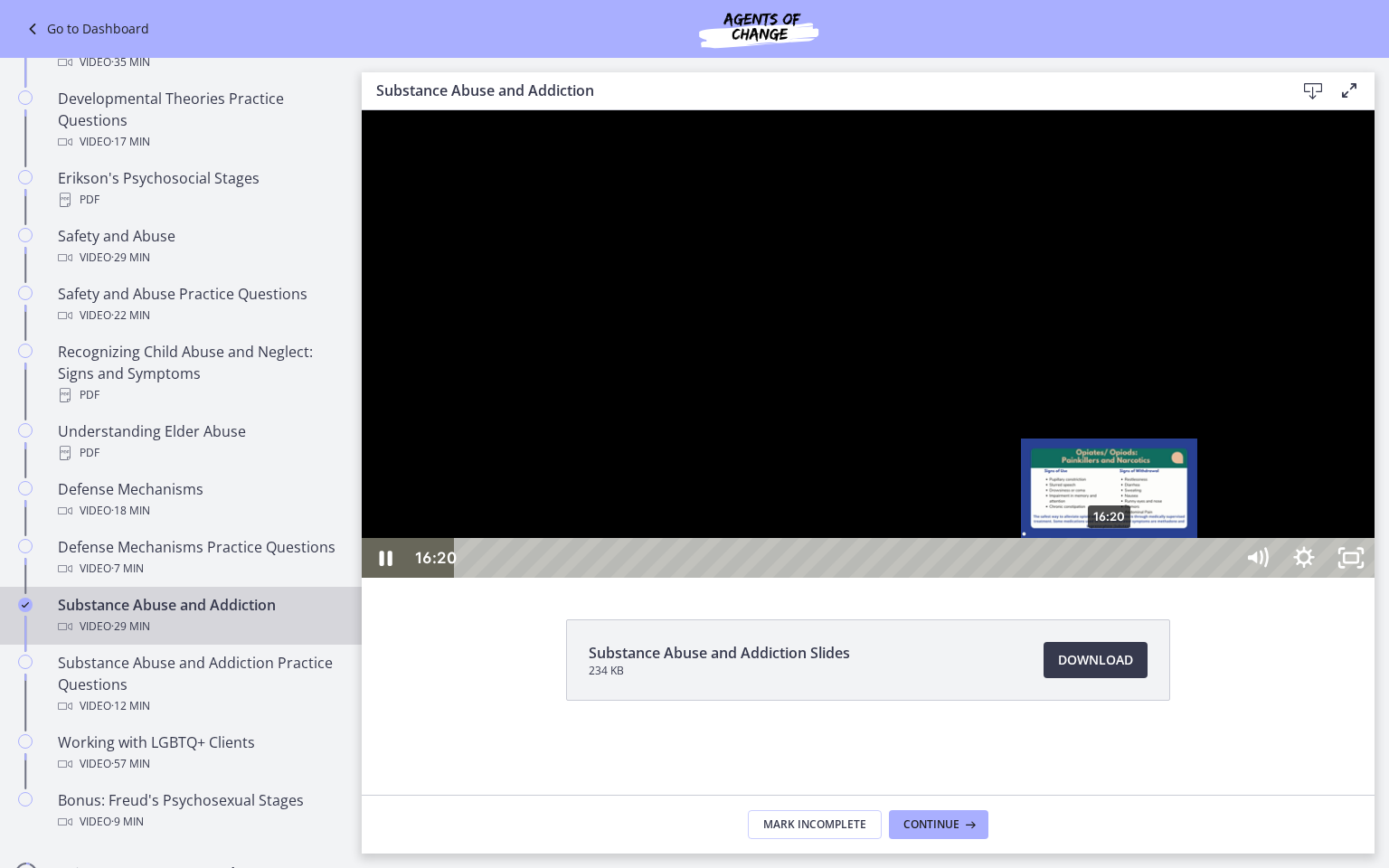 click on "16:20" at bounding box center (846, 558) 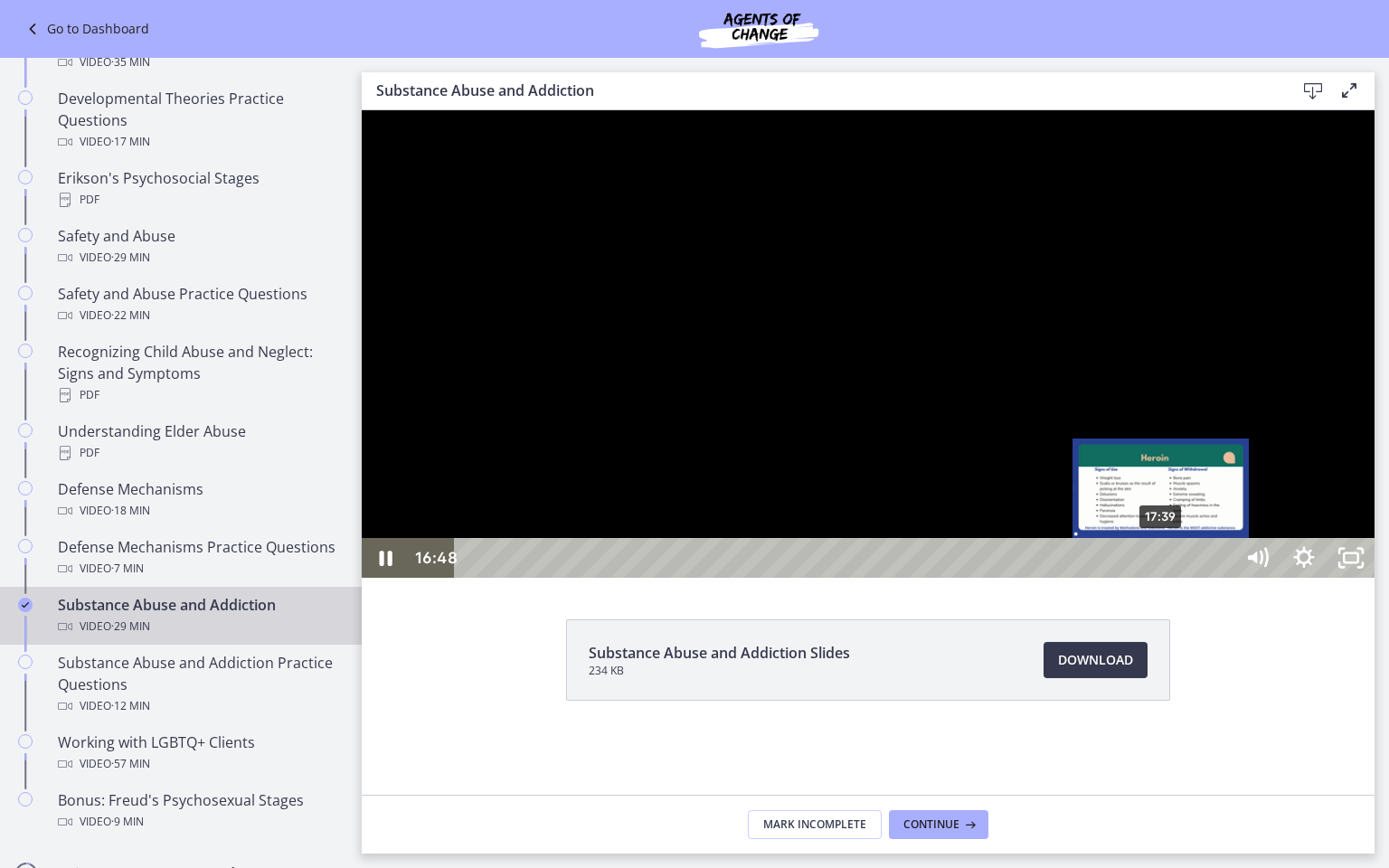 click on "17:39" at bounding box center (846, 558) 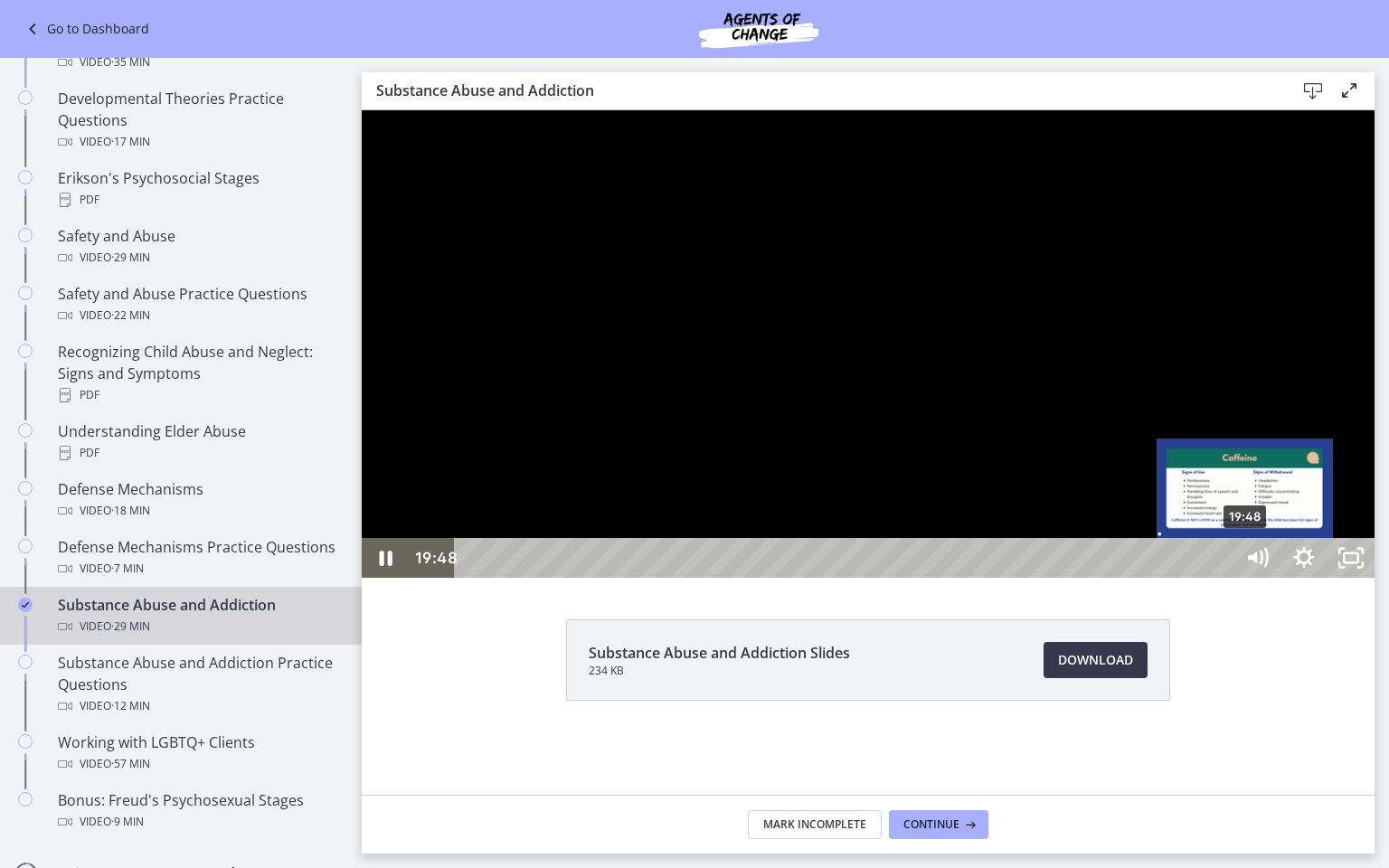 click on "19:48" at bounding box center [846, 558] 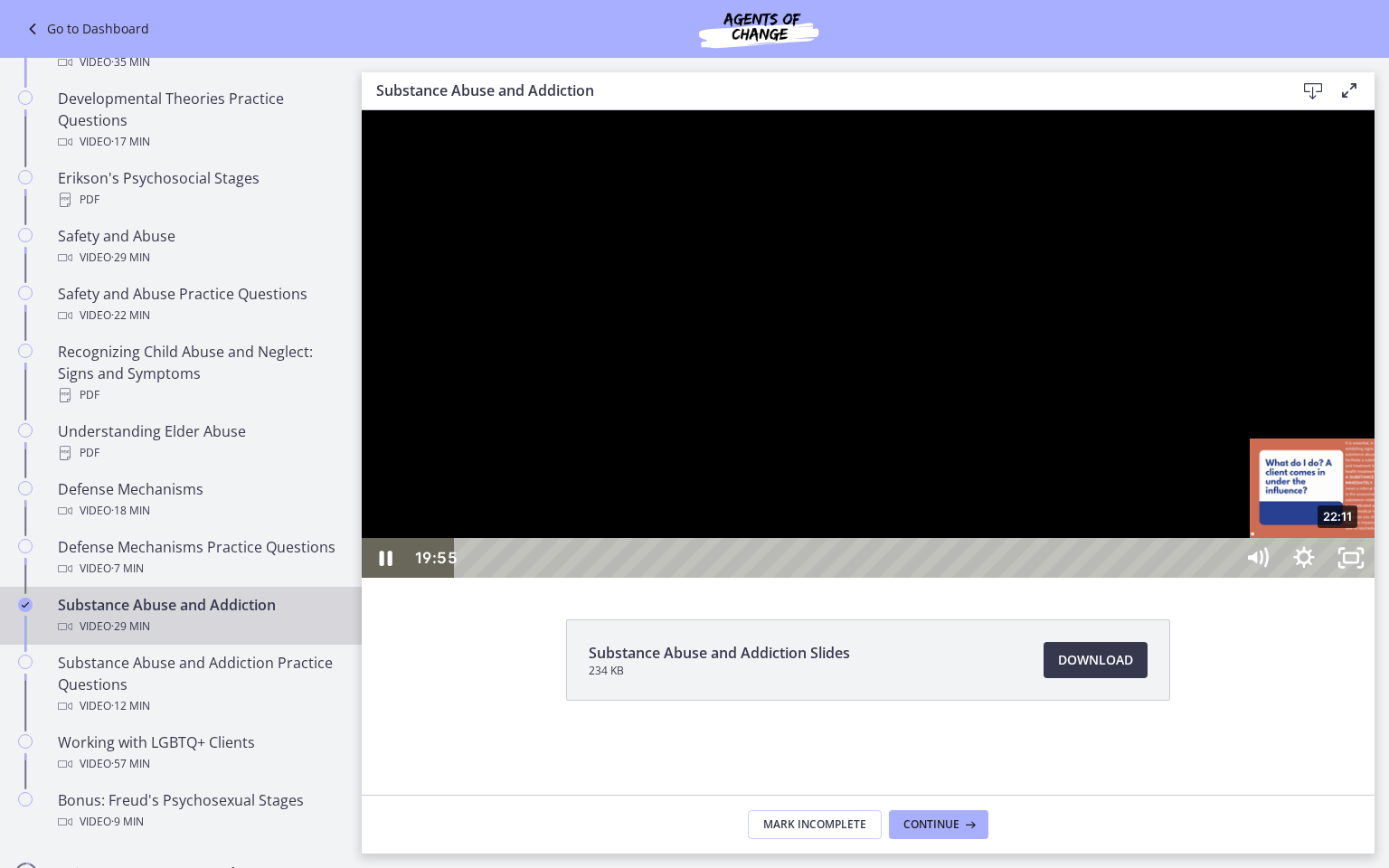 click on "22:11" at bounding box center (846, 558) 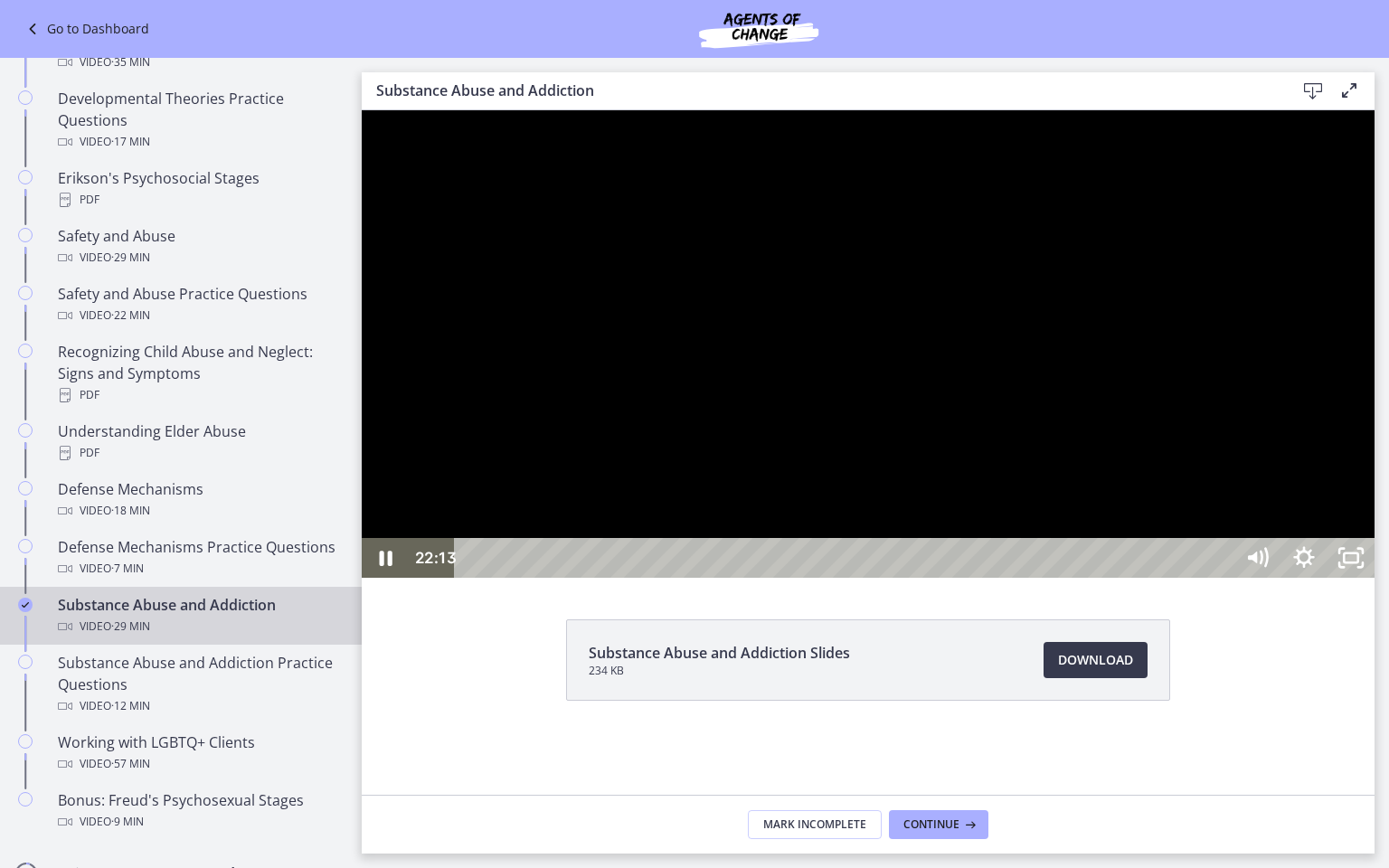 click on "25:26" at bounding box center (846, 558) 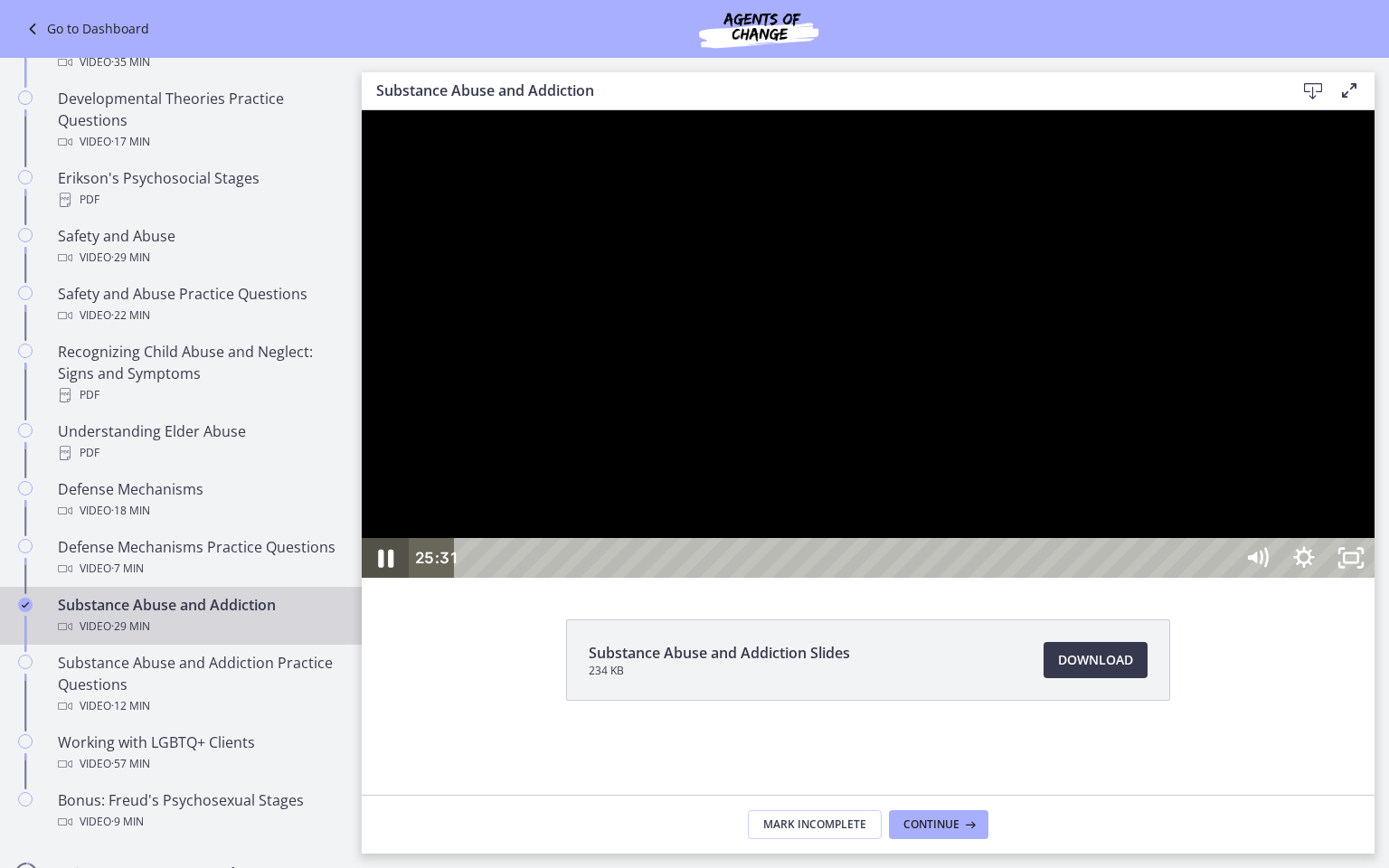 click 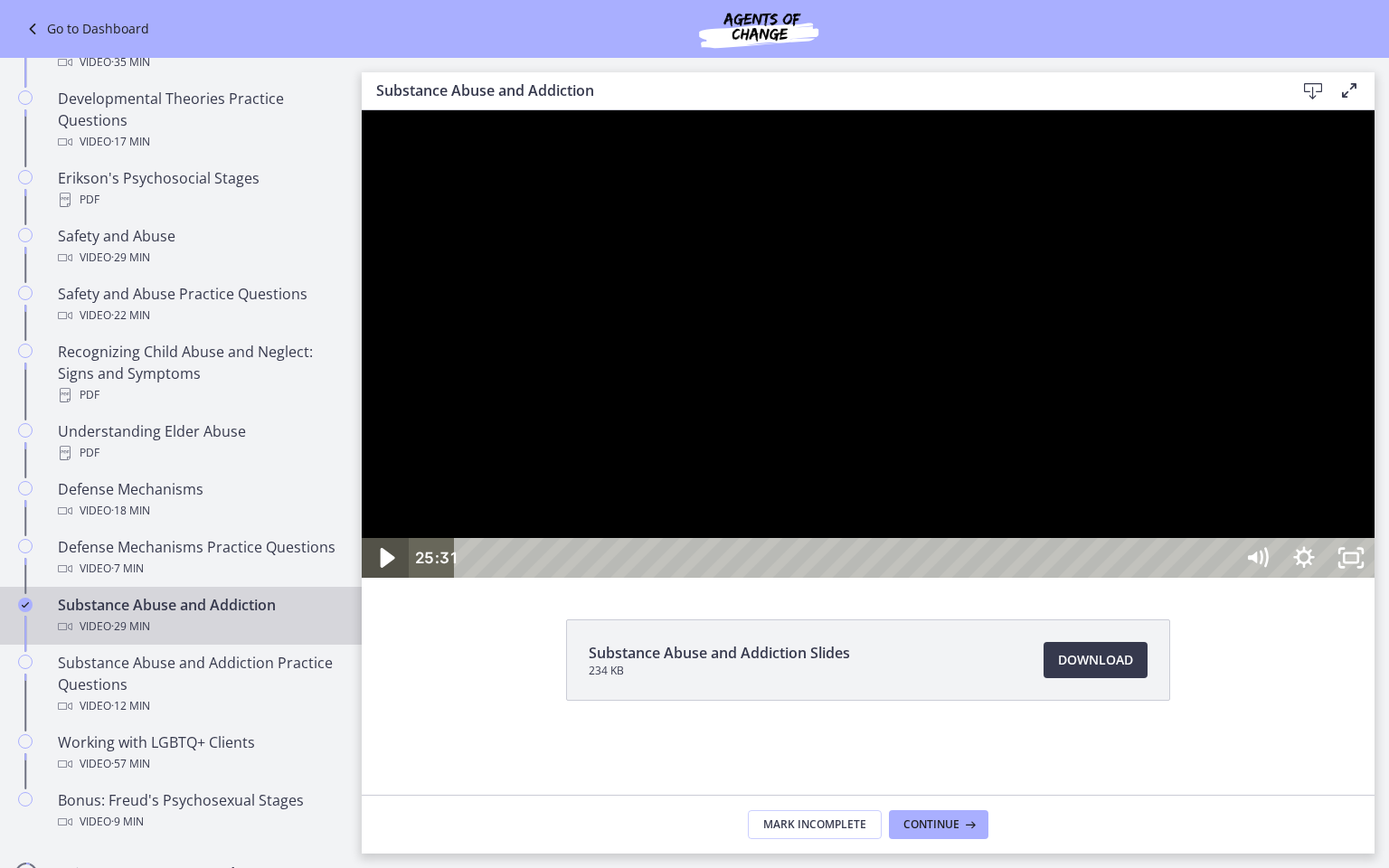 click 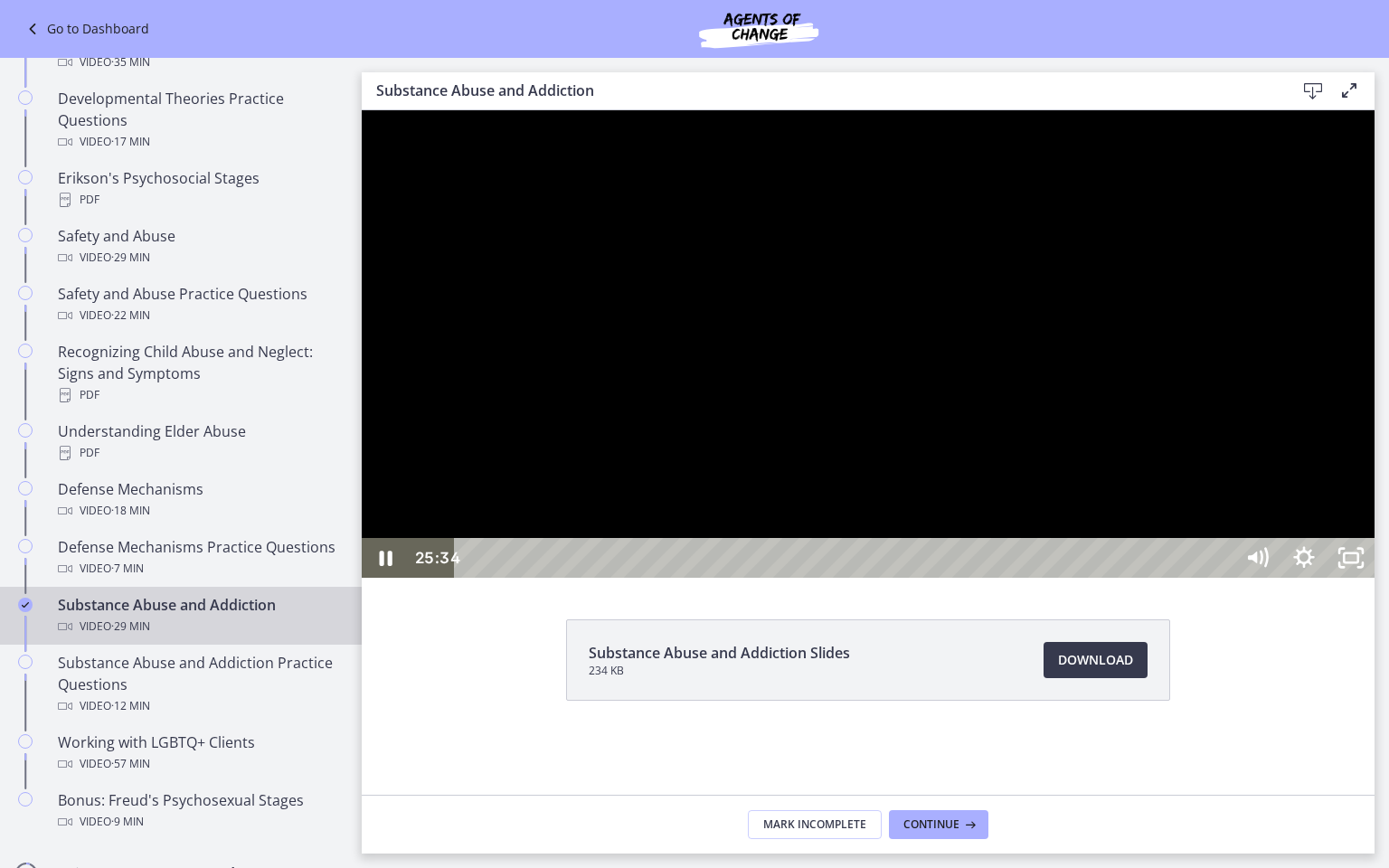 click on "27:50" at bounding box center (846, 558) 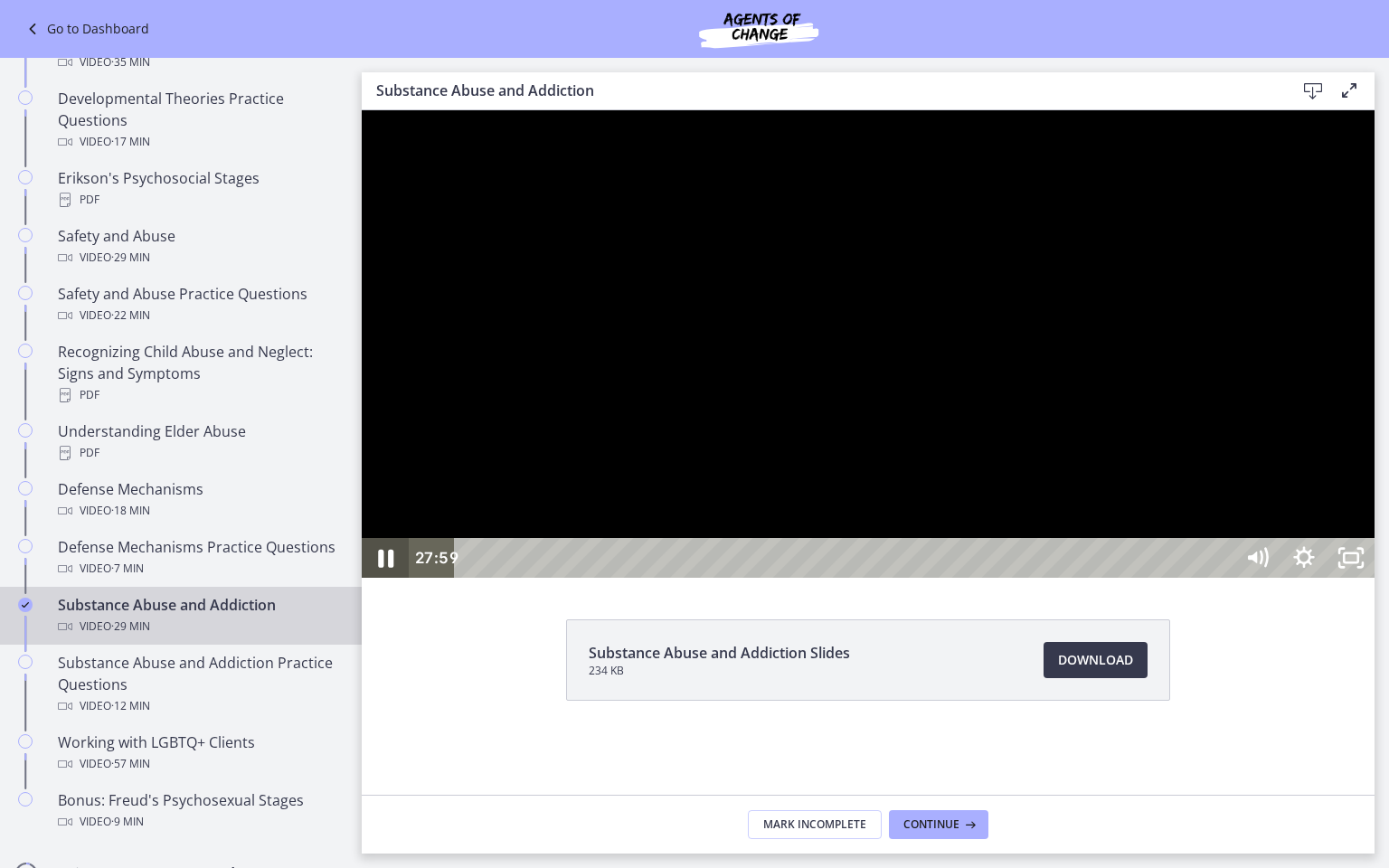 click 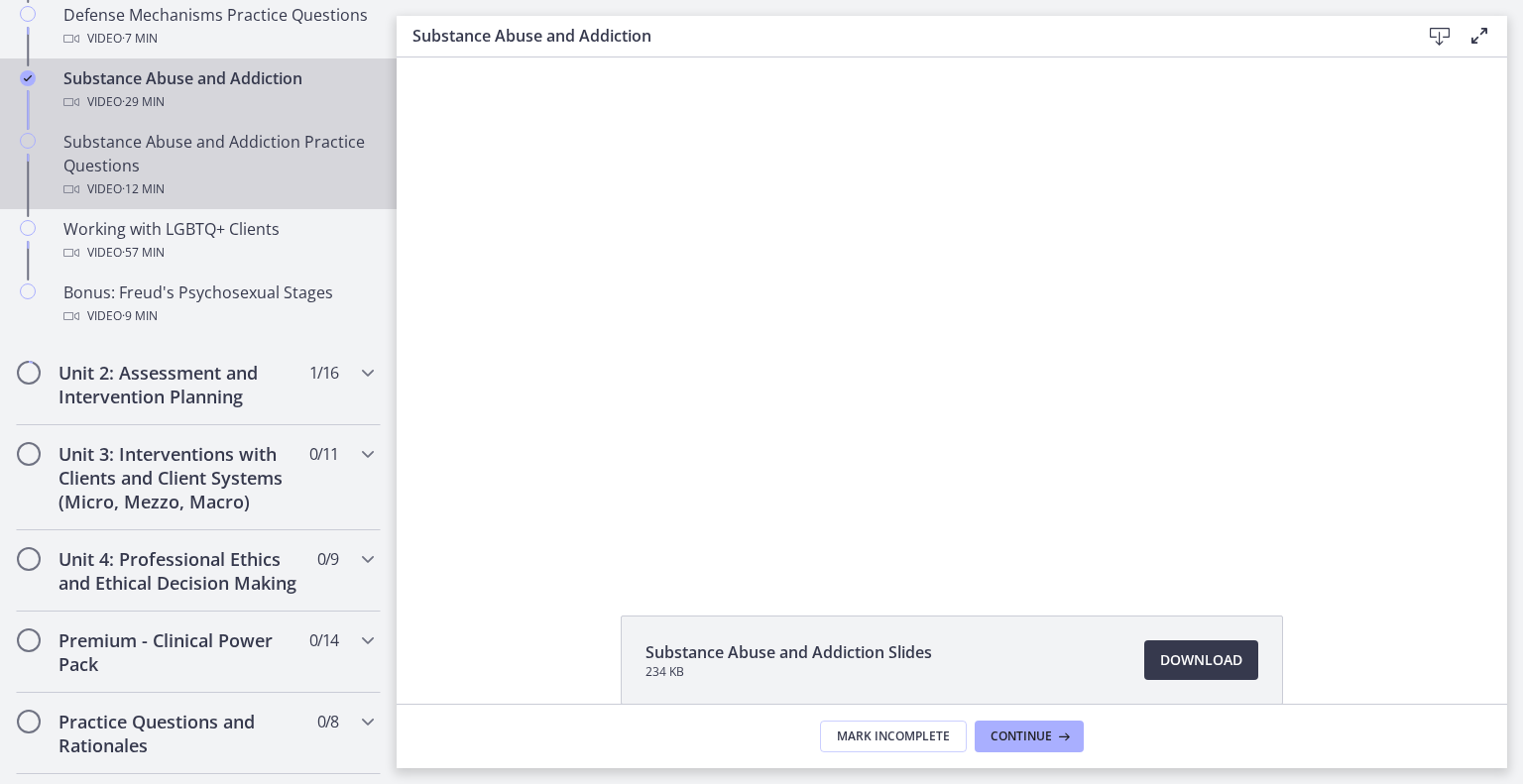 scroll, scrollTop: 1286, scrollLeft: 0, axis: vertical 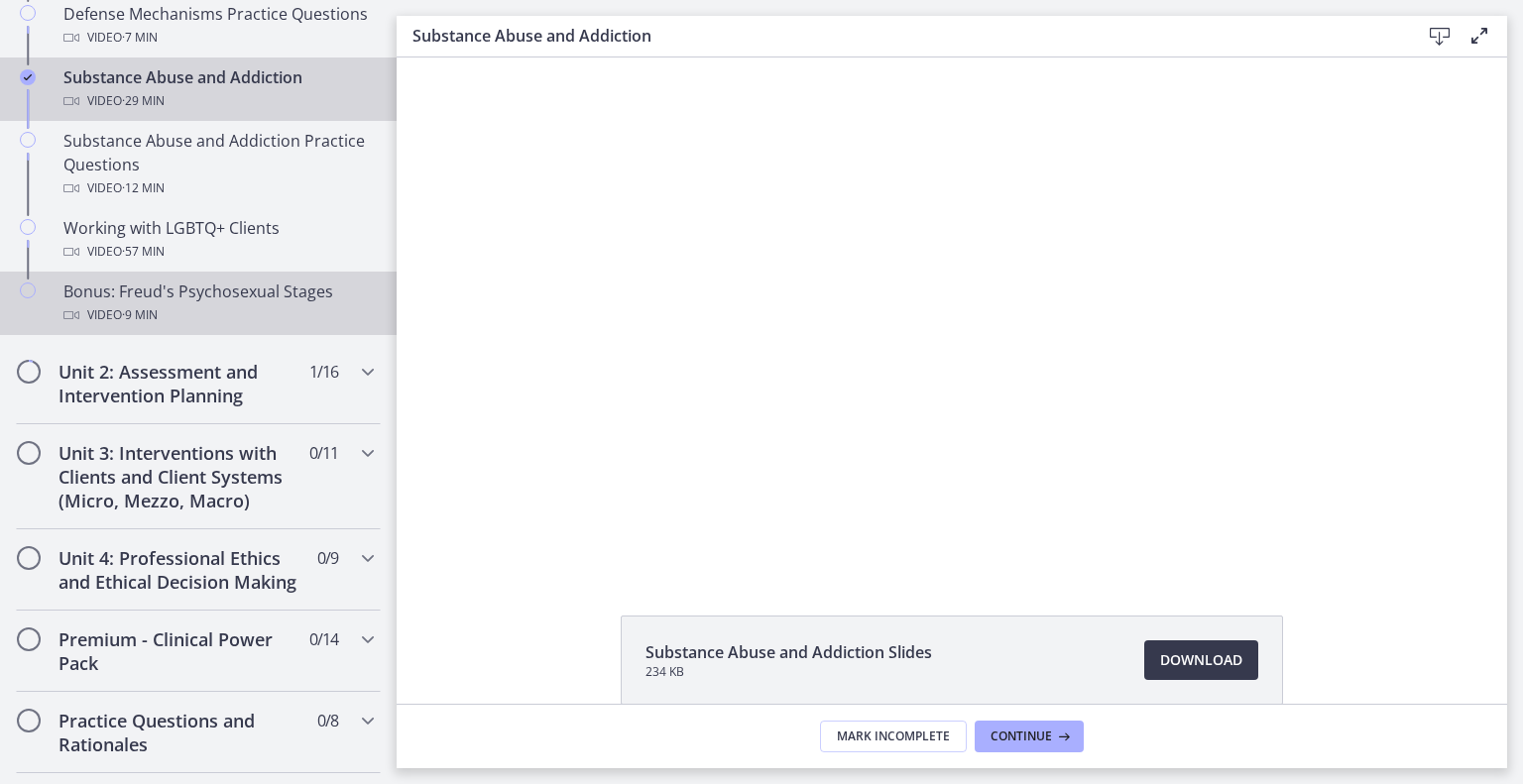 click on "Video
·  9 min" at bounding box center (218, 315) 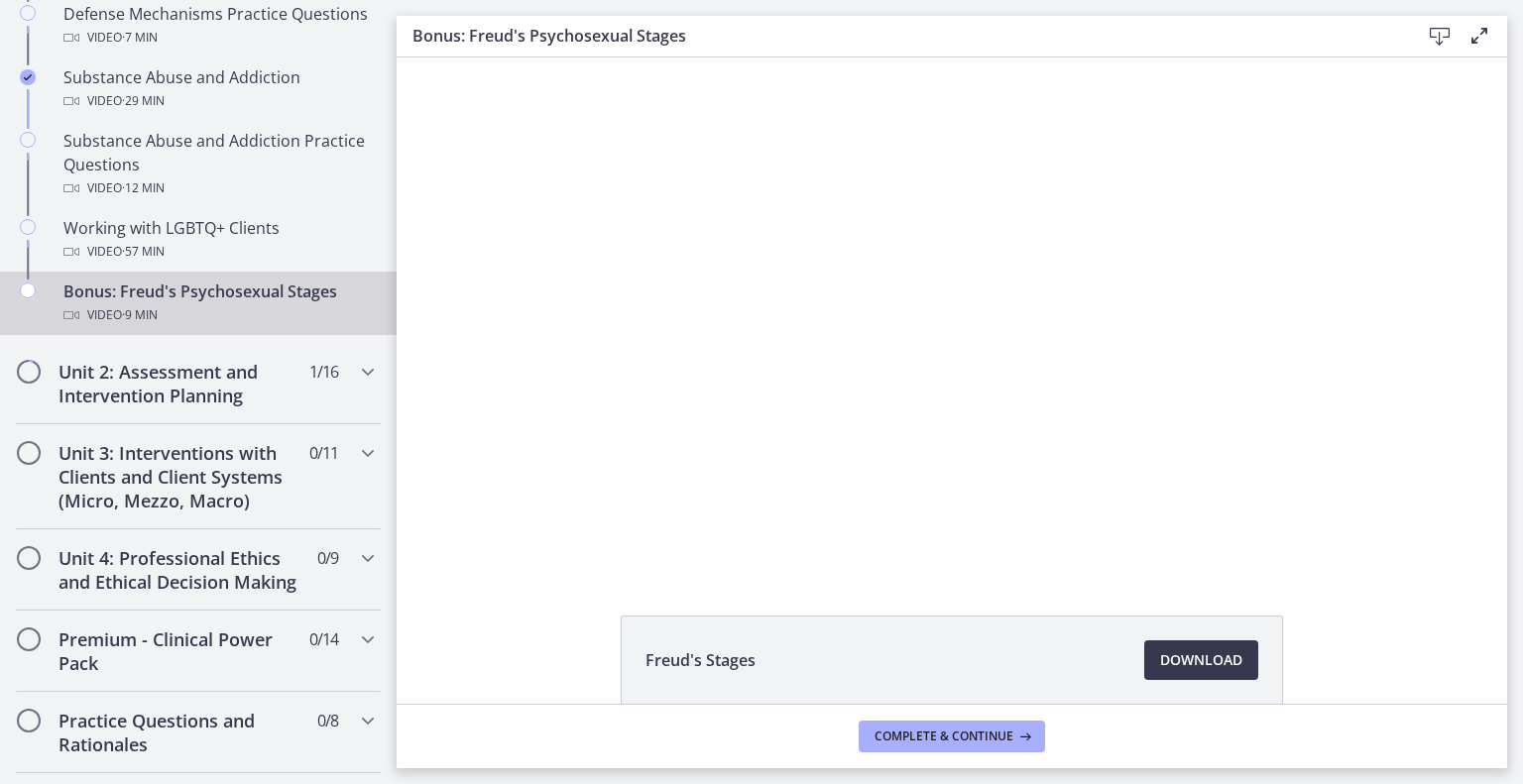 scroll, scrollTop: 0, scrollLeft: 0, axis: both 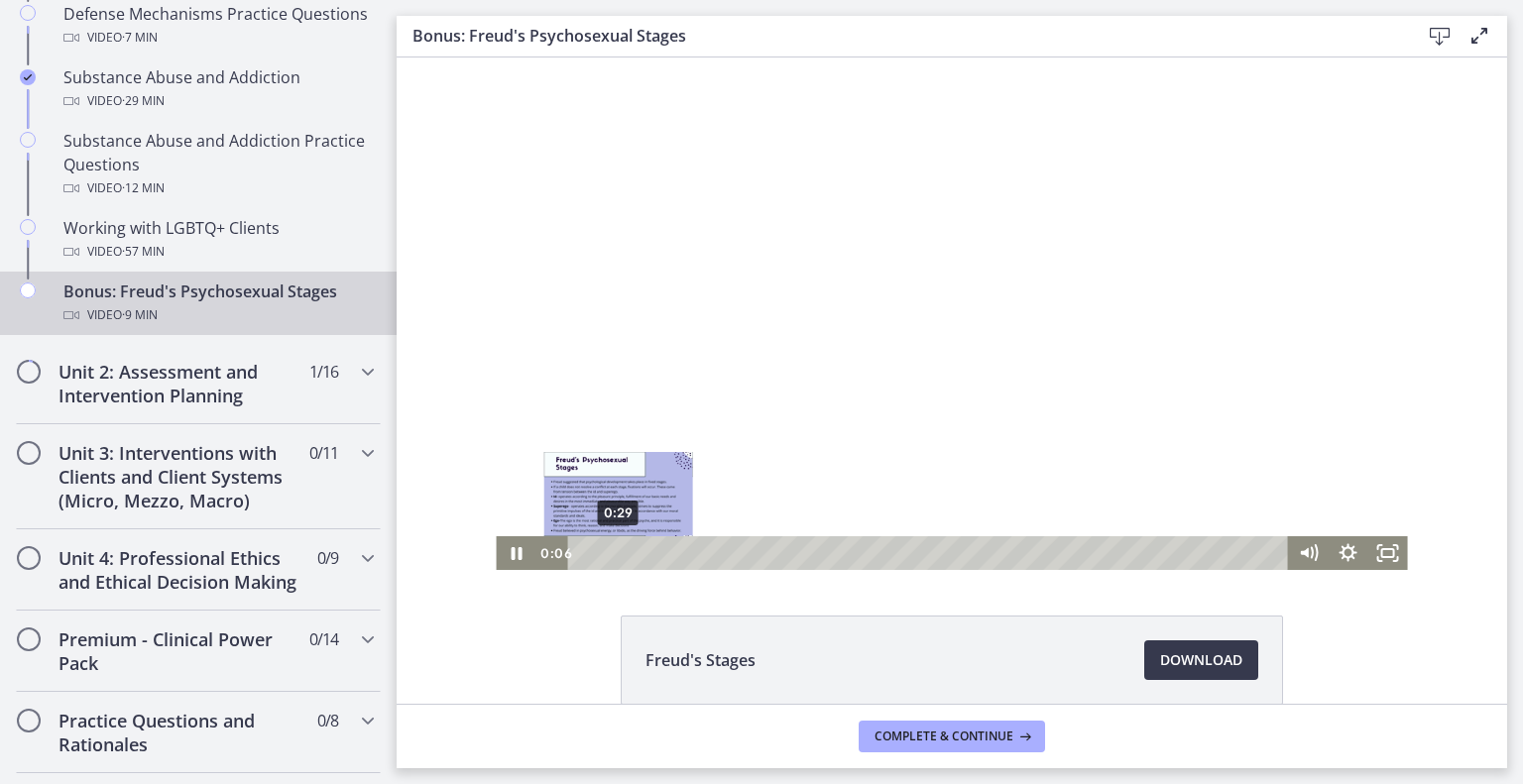 click on "0:29" at bounding box center (930, 553) 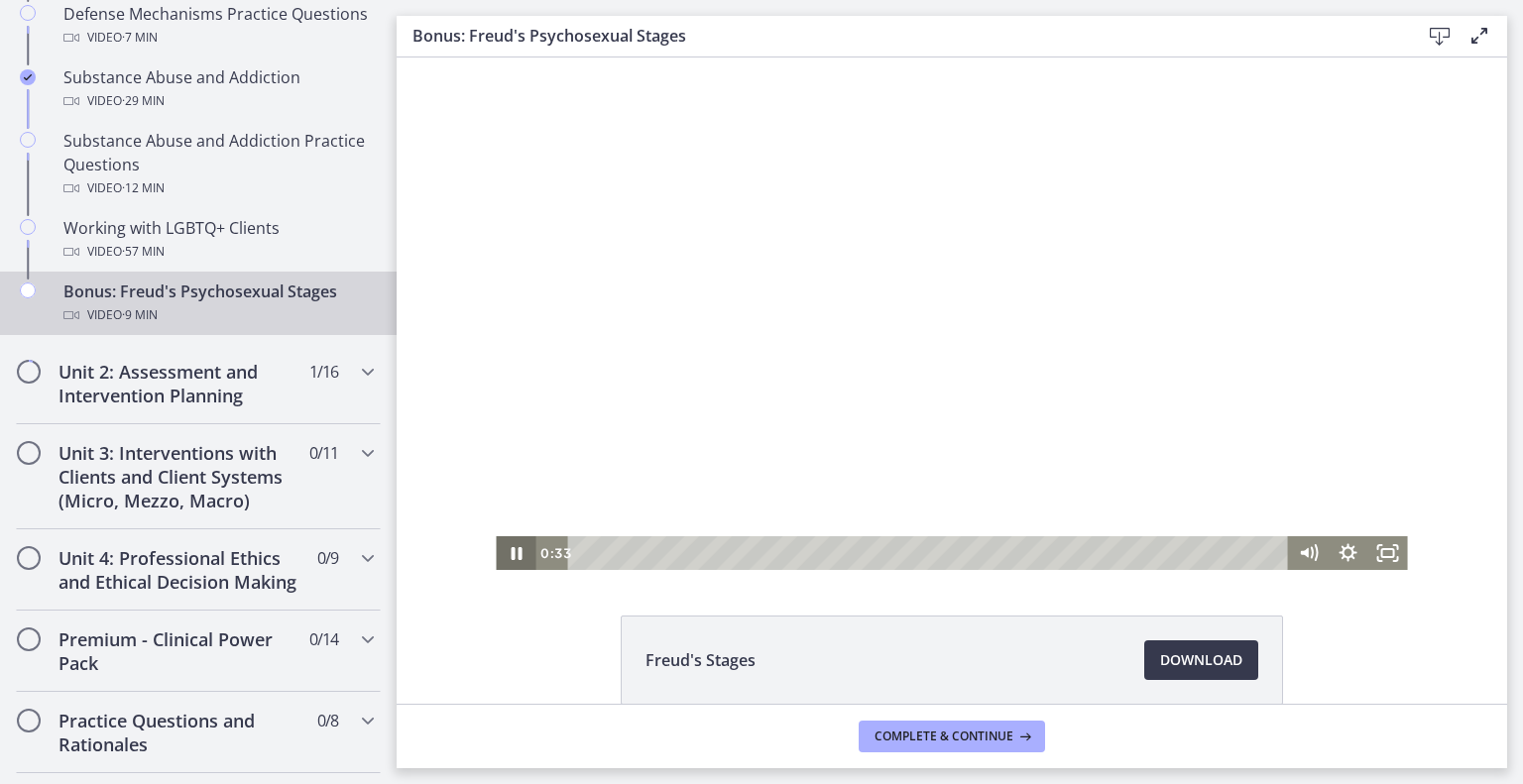 click 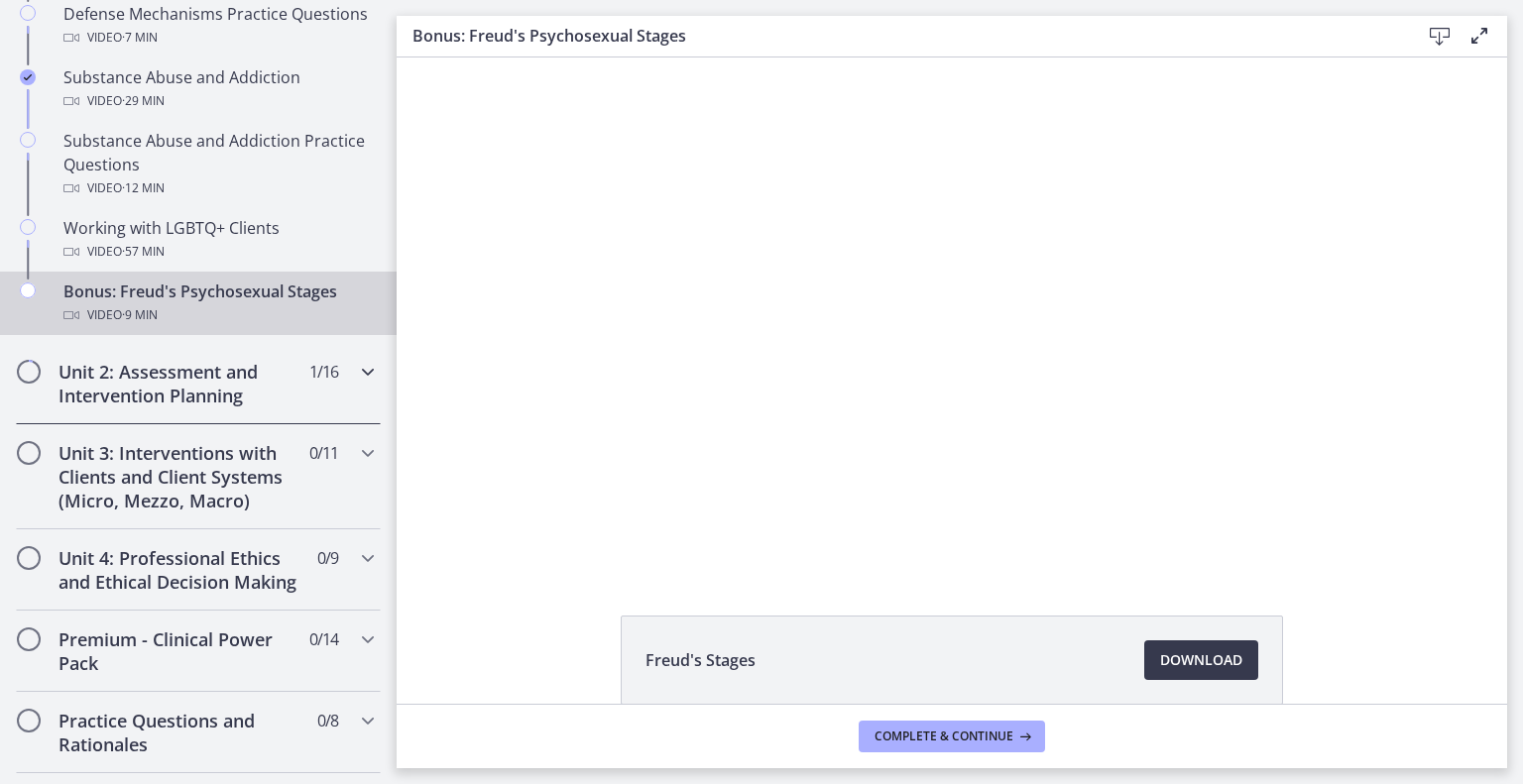click on "Unit 2: Assessment and Intervention Planning" at bounding box center (179, 384) 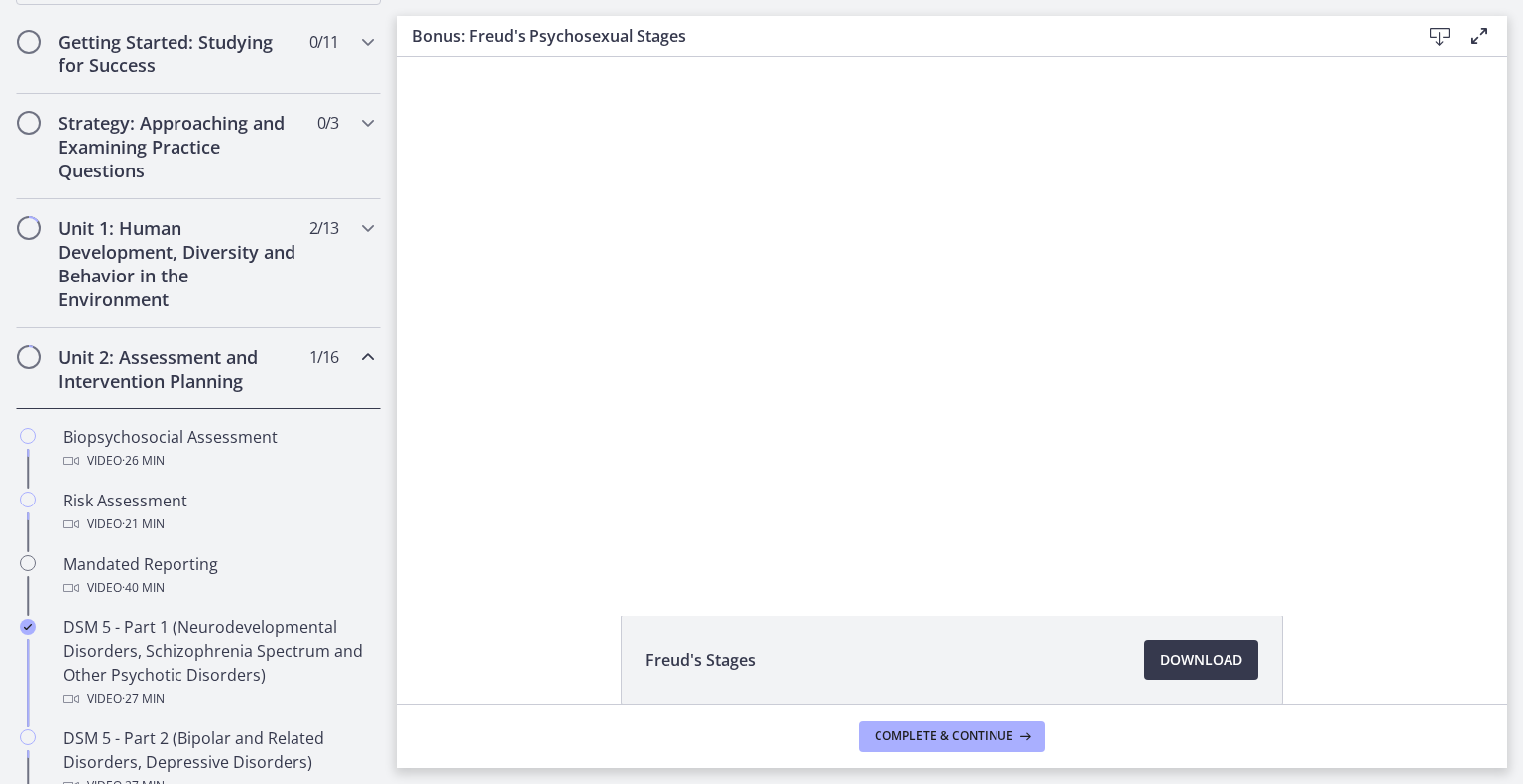 scroll, scrollTop: 369, scrollLeft: 0, axis: vertical 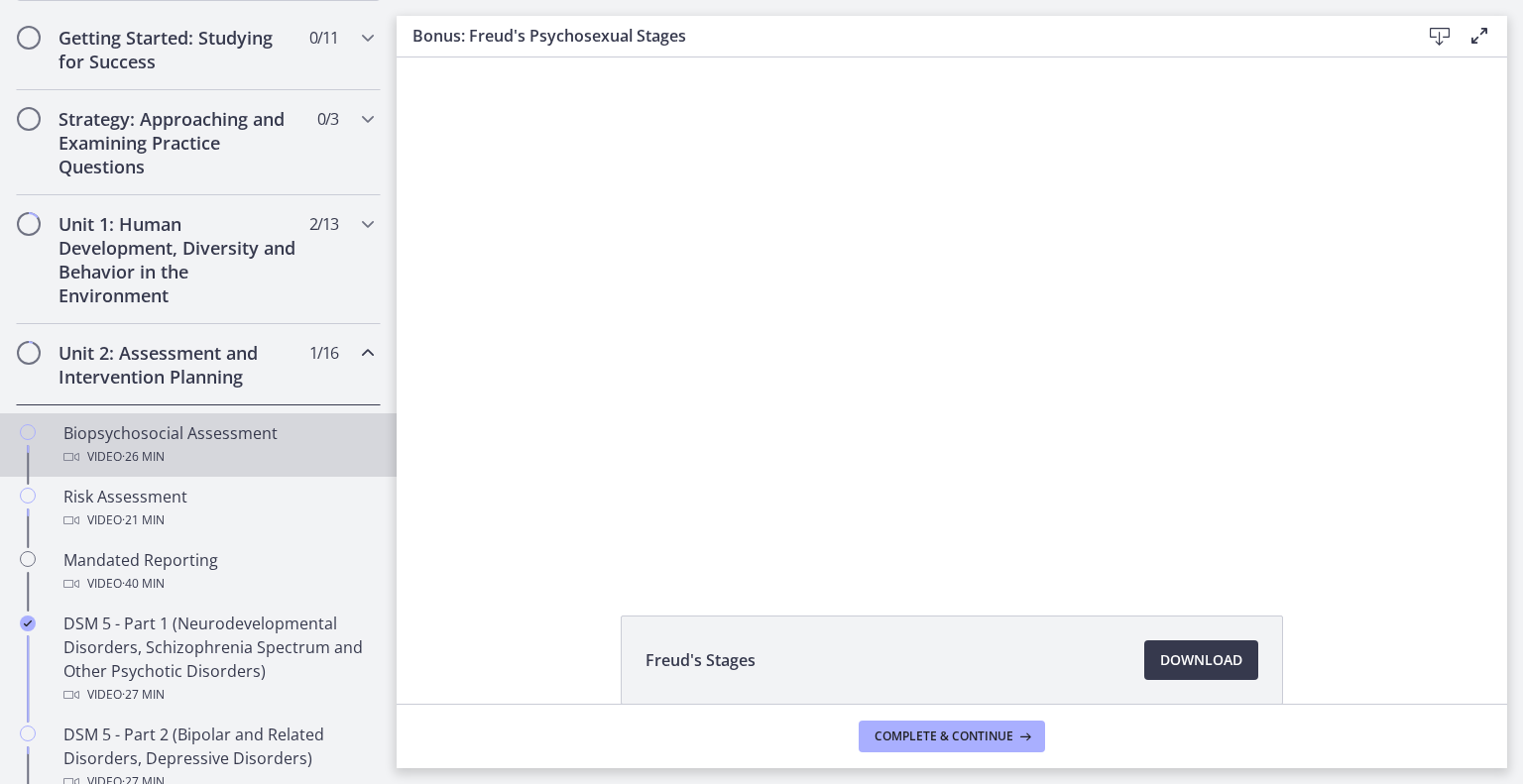 click on "Biopsychosocial Assessment
Video
·  26 min" at bounding box center (218, 445) 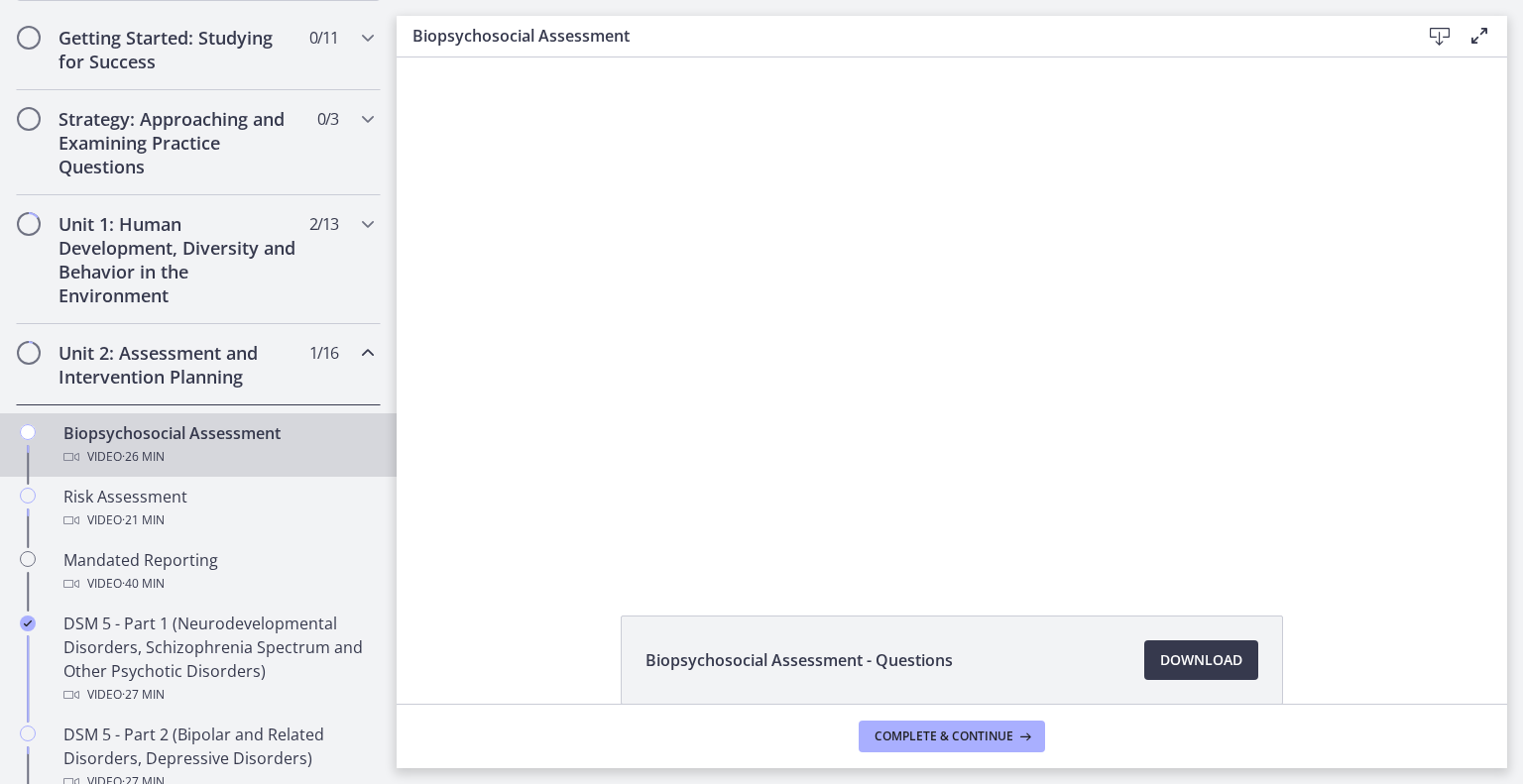 scroll, scrollTop: 0, scrollLeft: 0, axis: both 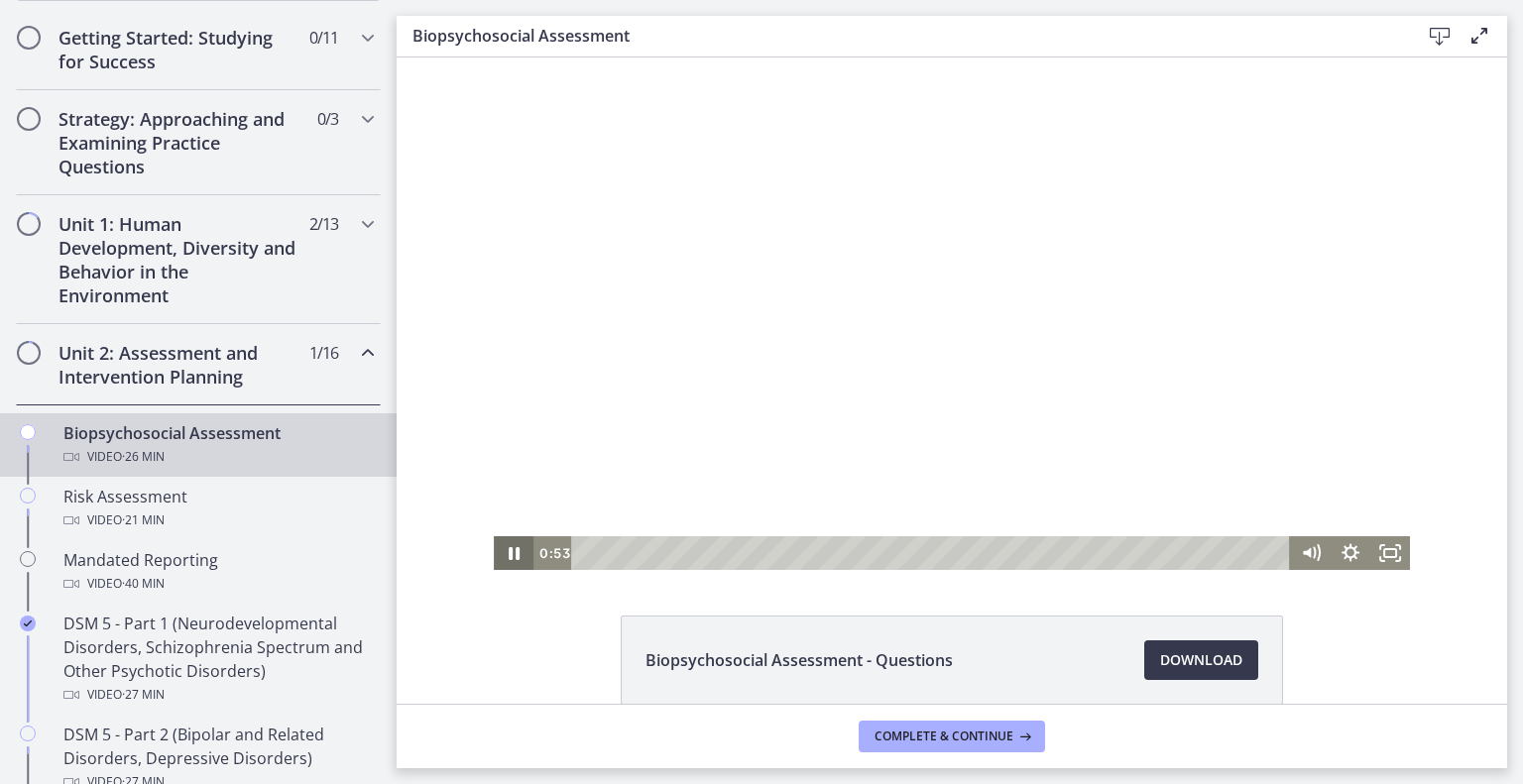 click 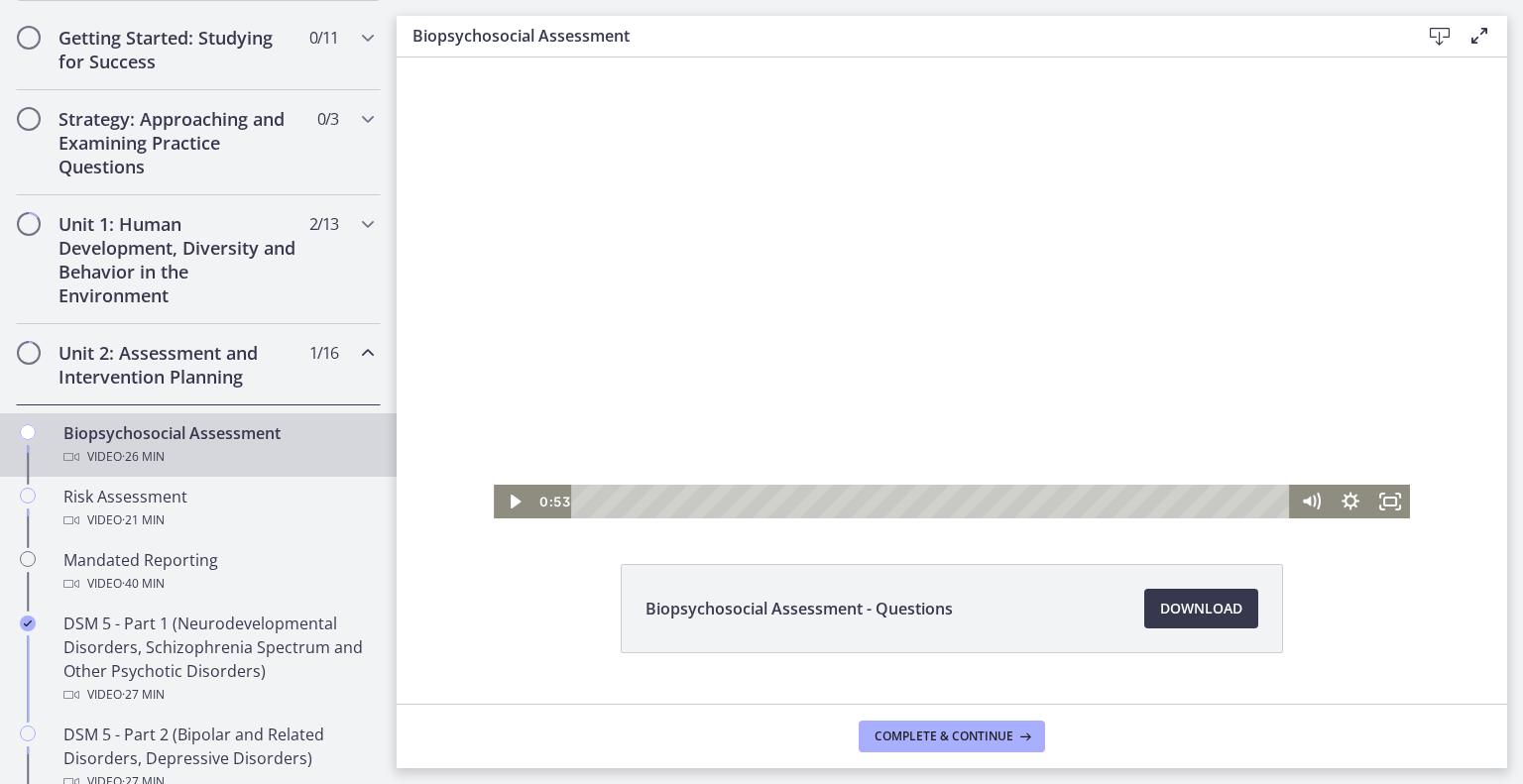 scroll, scrollTop: 0, scrollLeft: 0, axis: both 